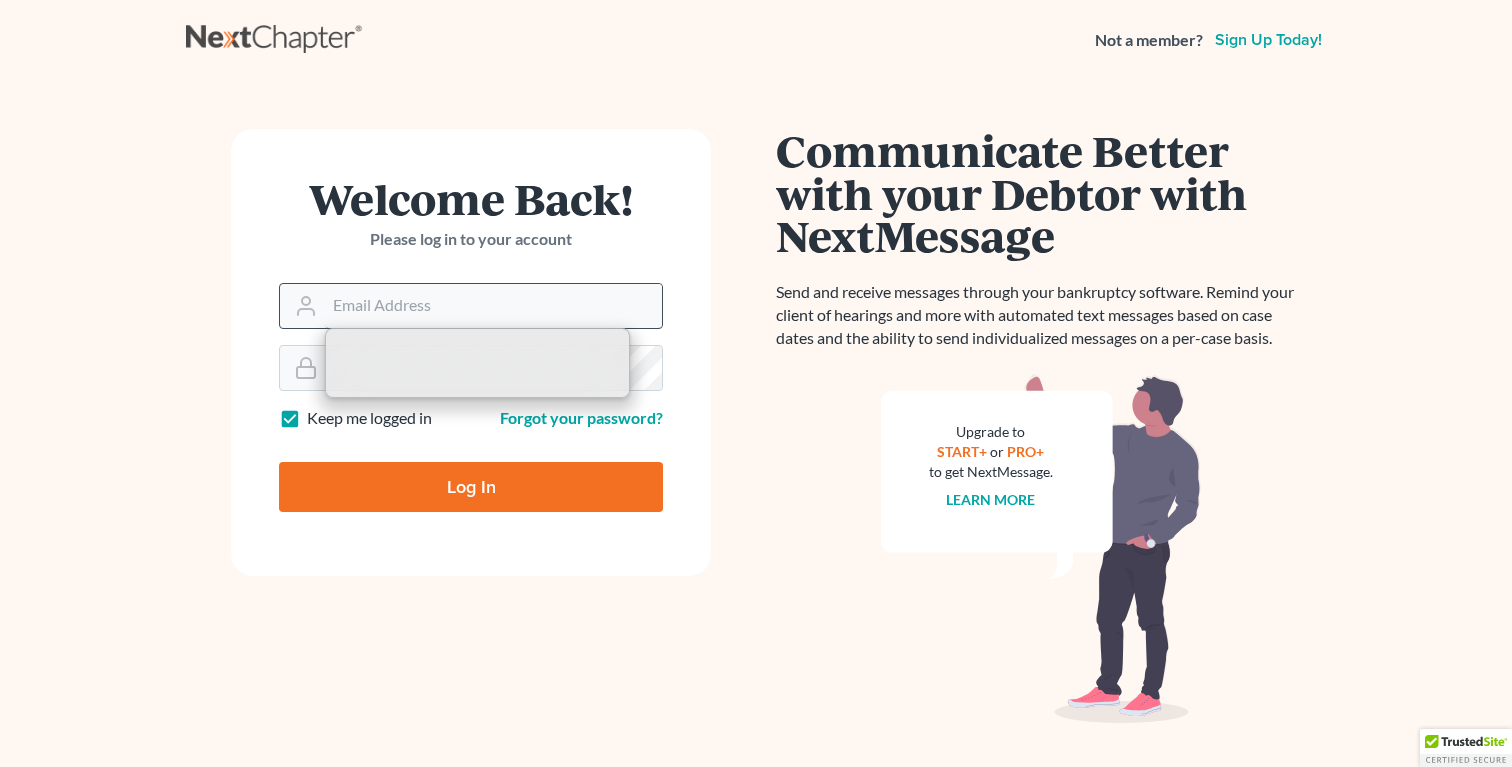 scroll, scrollTop: 0, scrollLeft: 0, axis: both 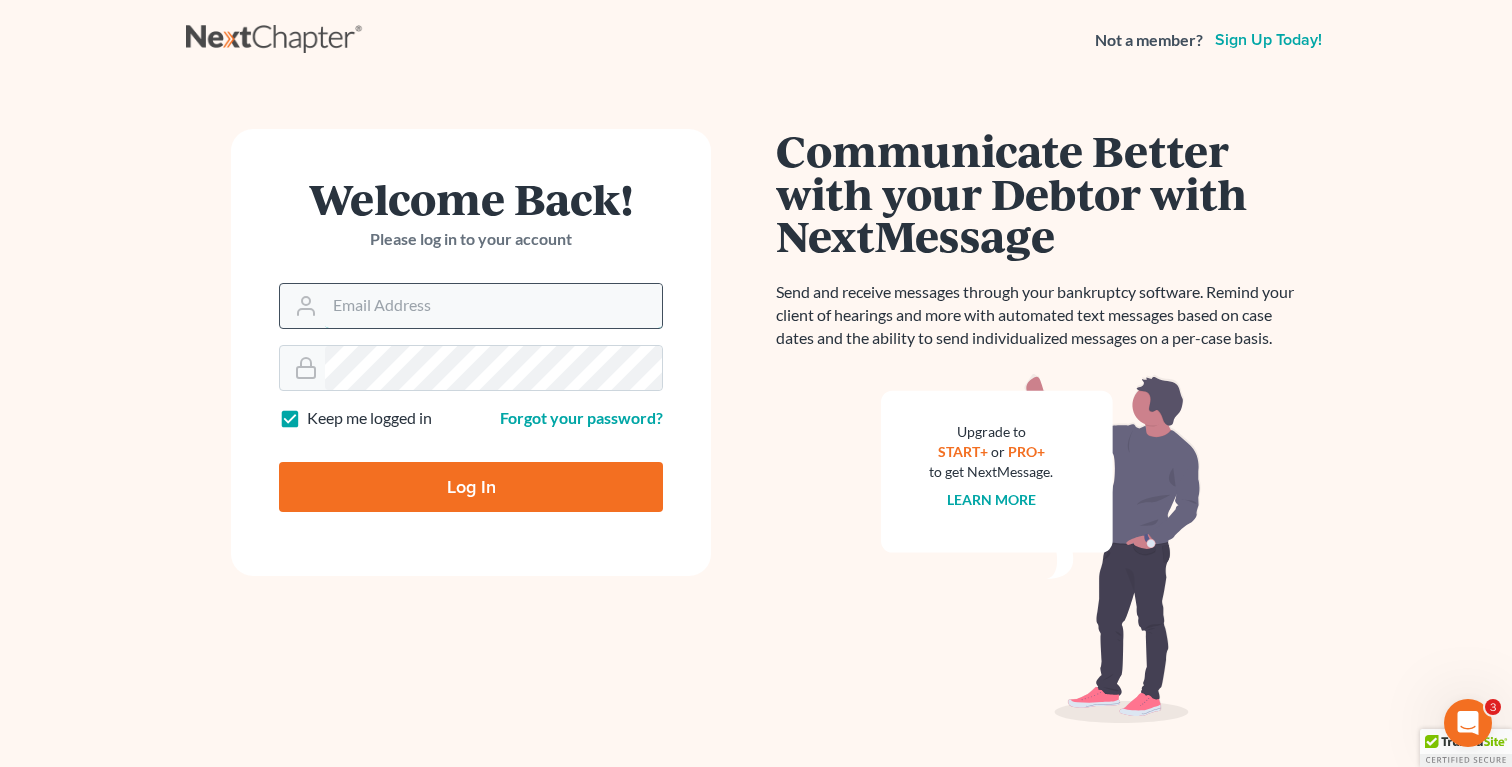 click on "Email Address" at bounding box center [493, 306] 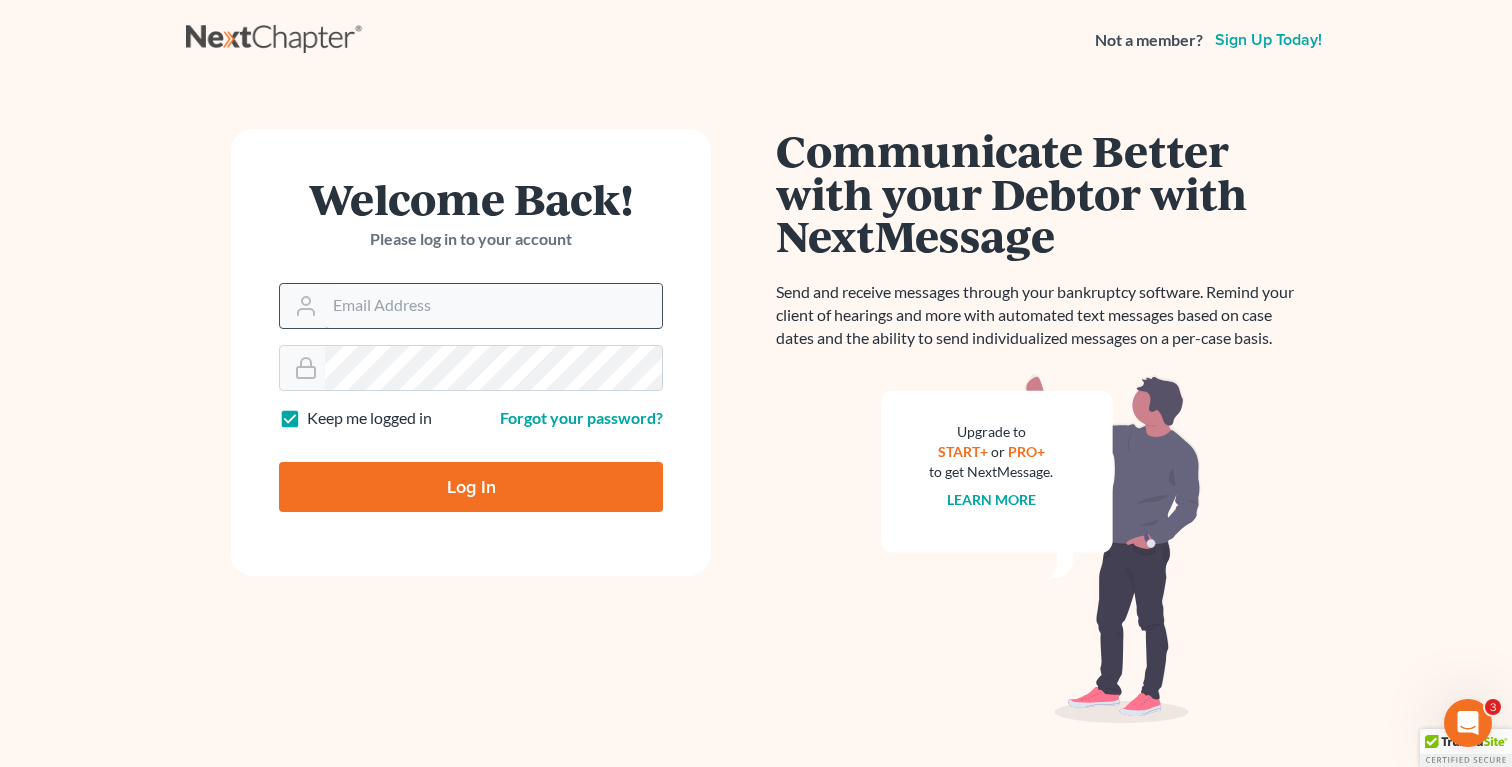 type on "[EMAIL]" 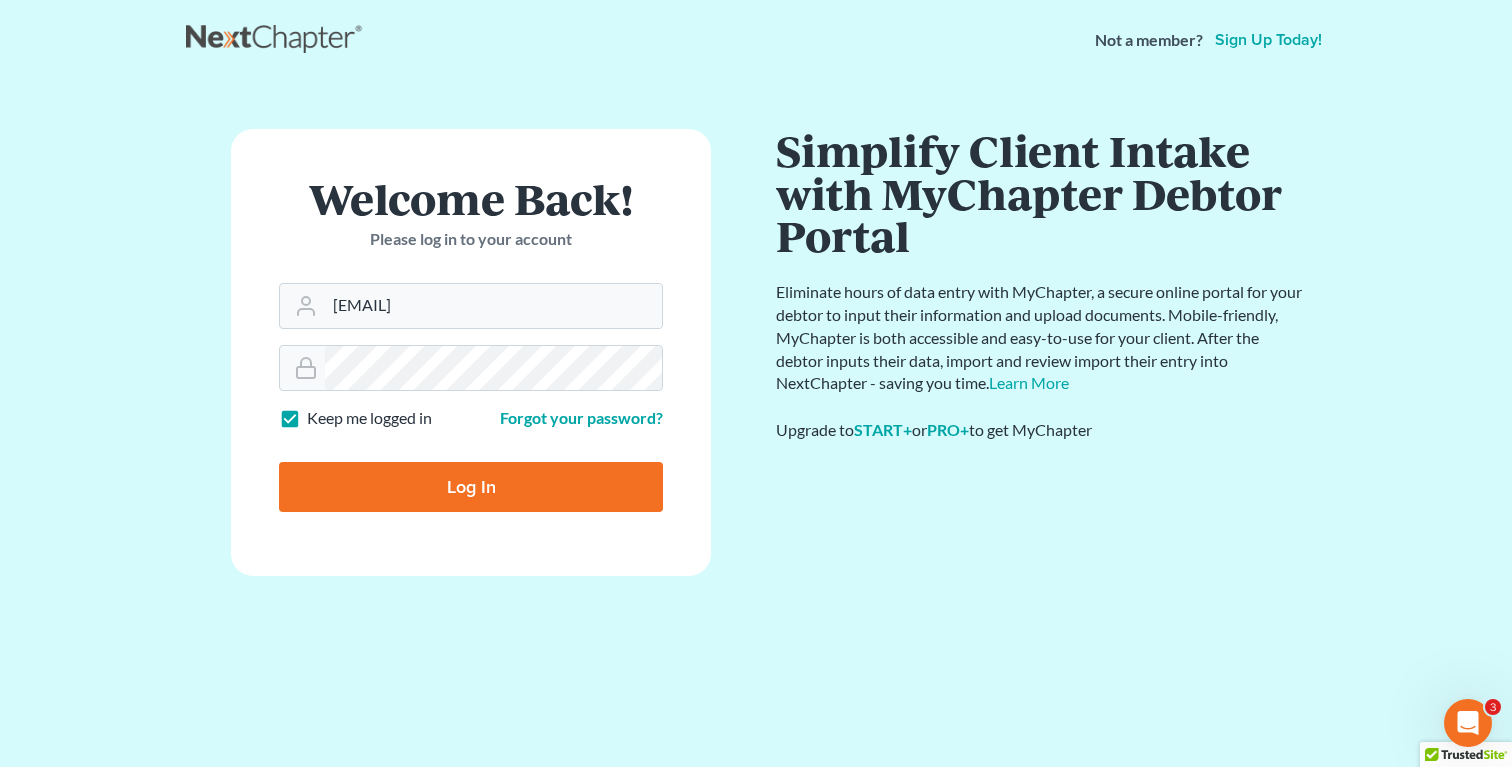 click on "Log In" at bounding box center (471, 487) 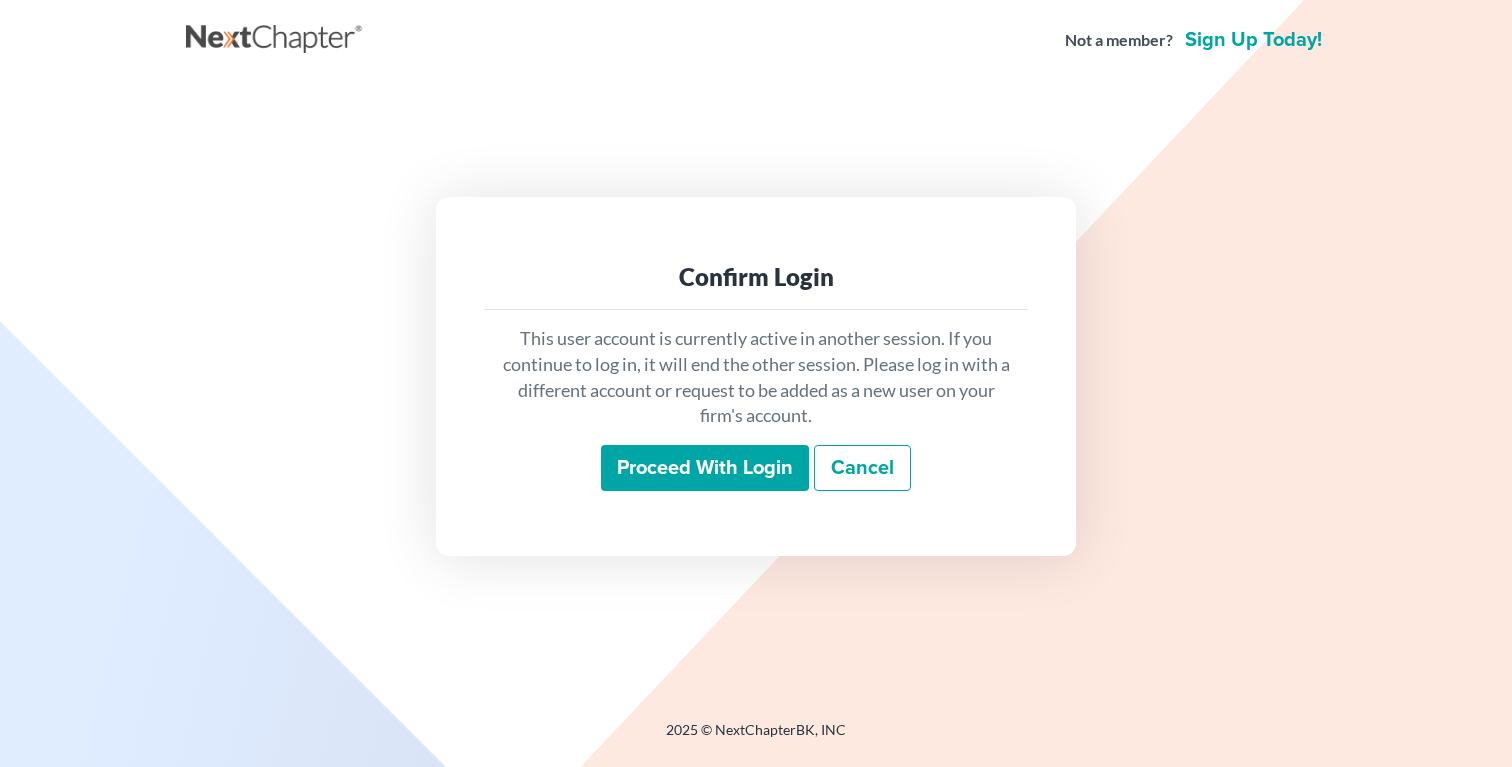 scroll, scrollTop: 0, scrollLeft: 0, axis: both 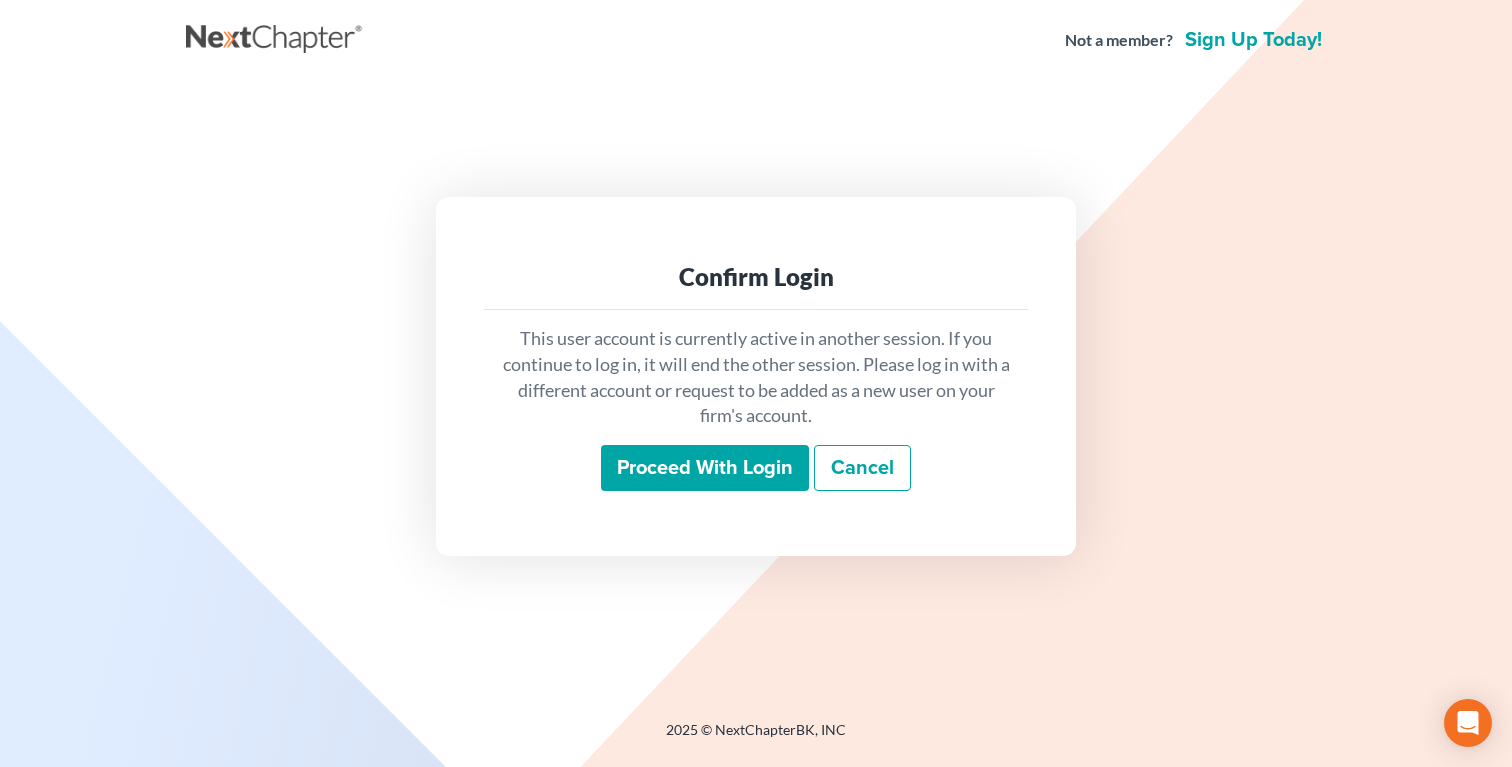 click on "Proceed with login" at bounding box center [705, 468] 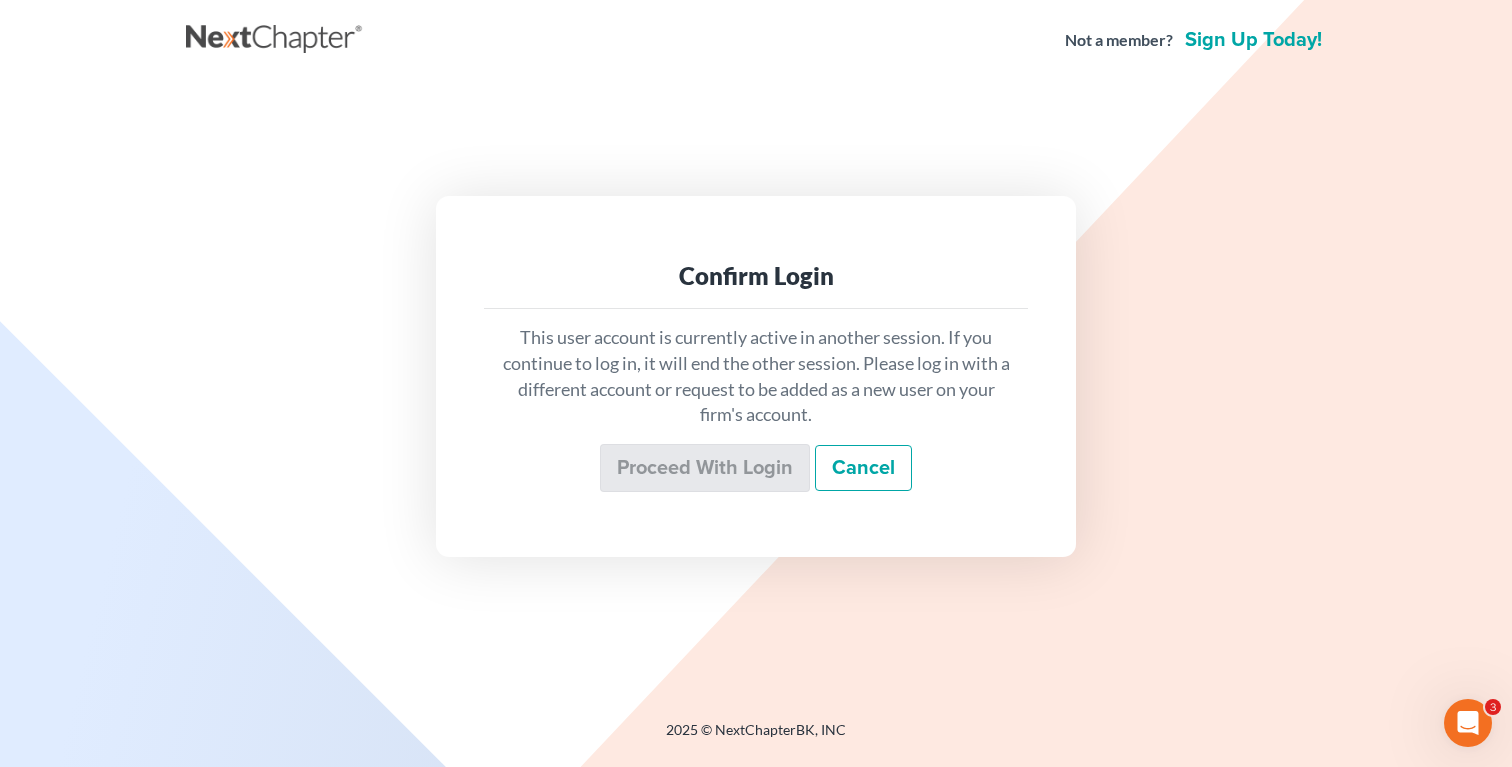scroll, scrollTop: 0, scrollLeft: 0, axis: both 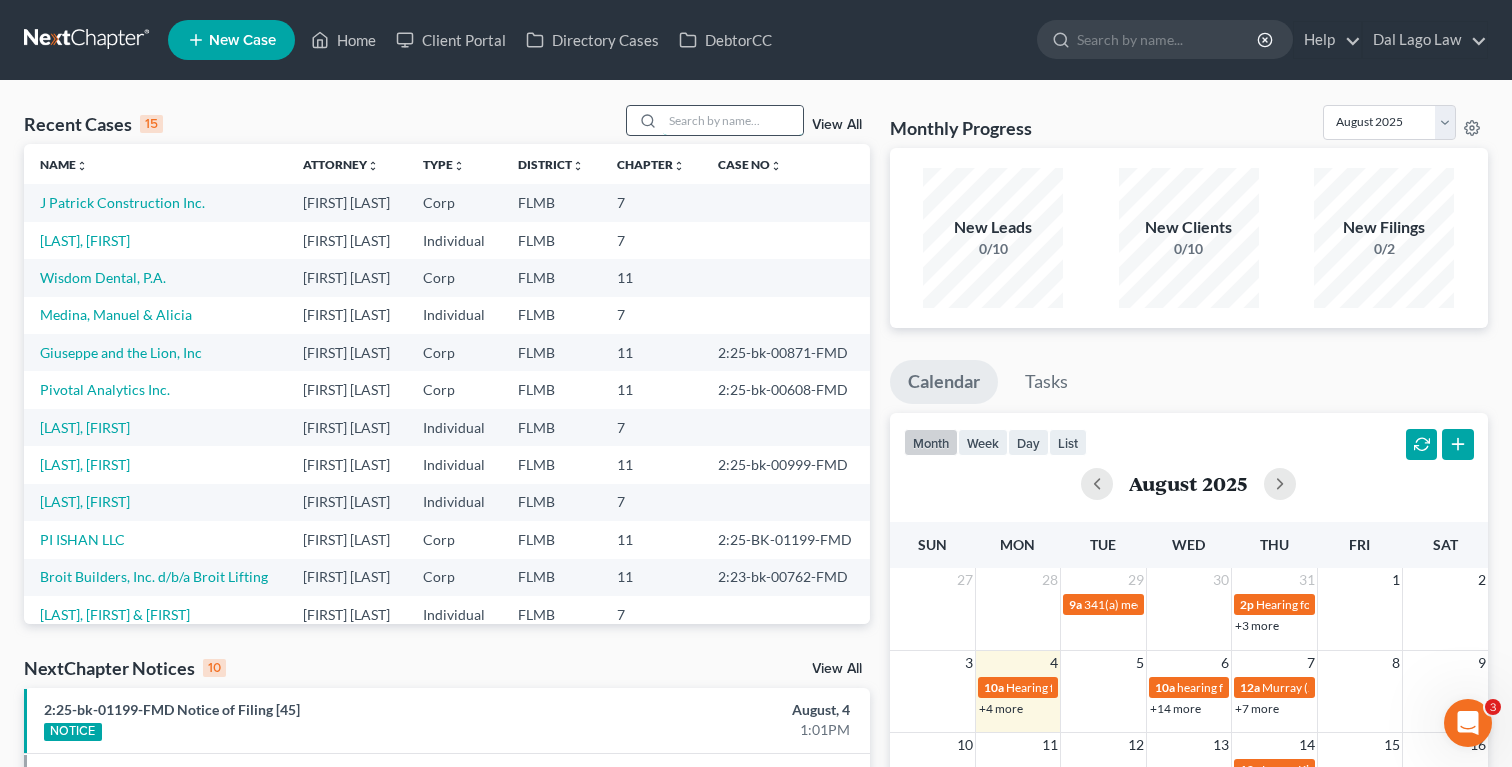 click at bounding box center [733, 120] 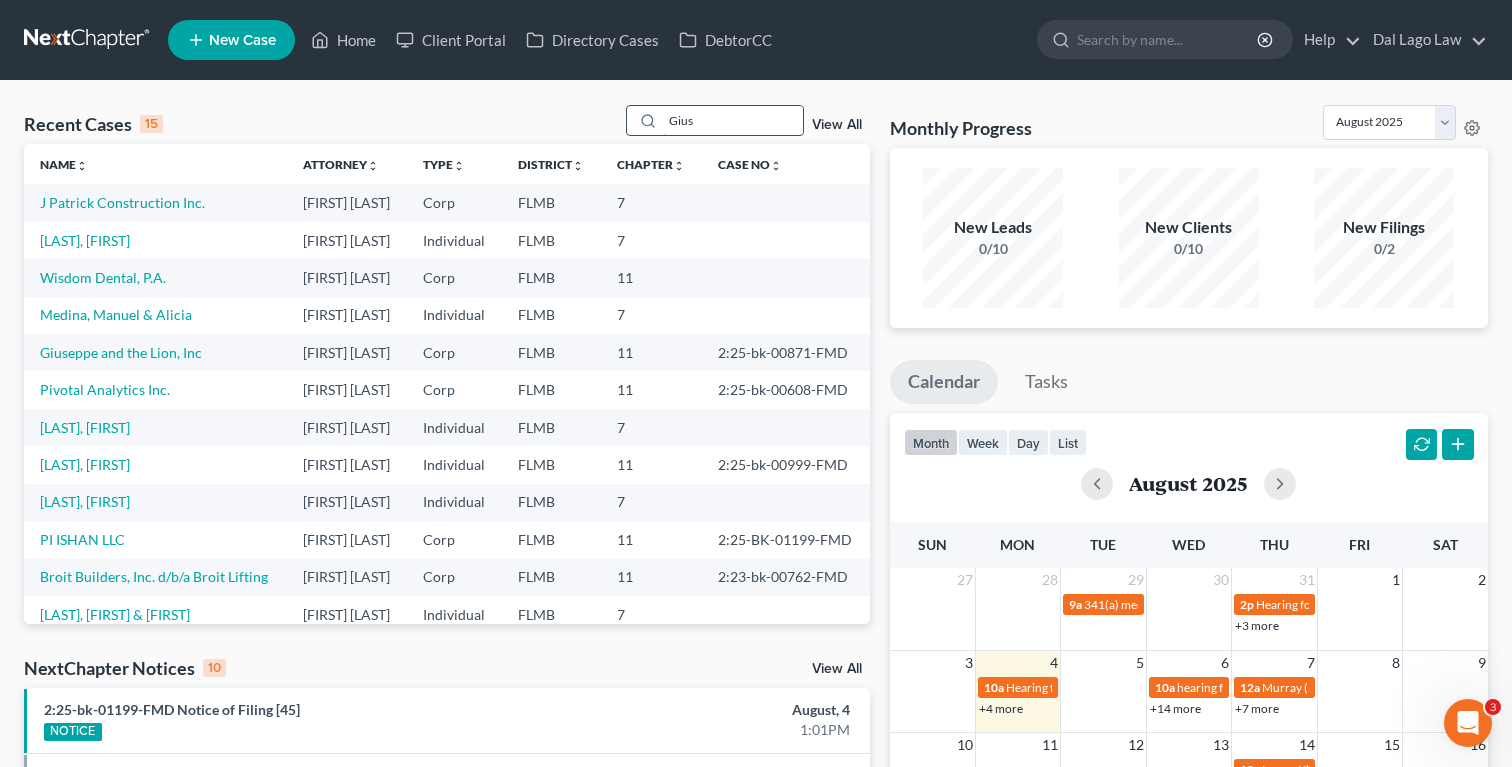 type on "[FIRST]" 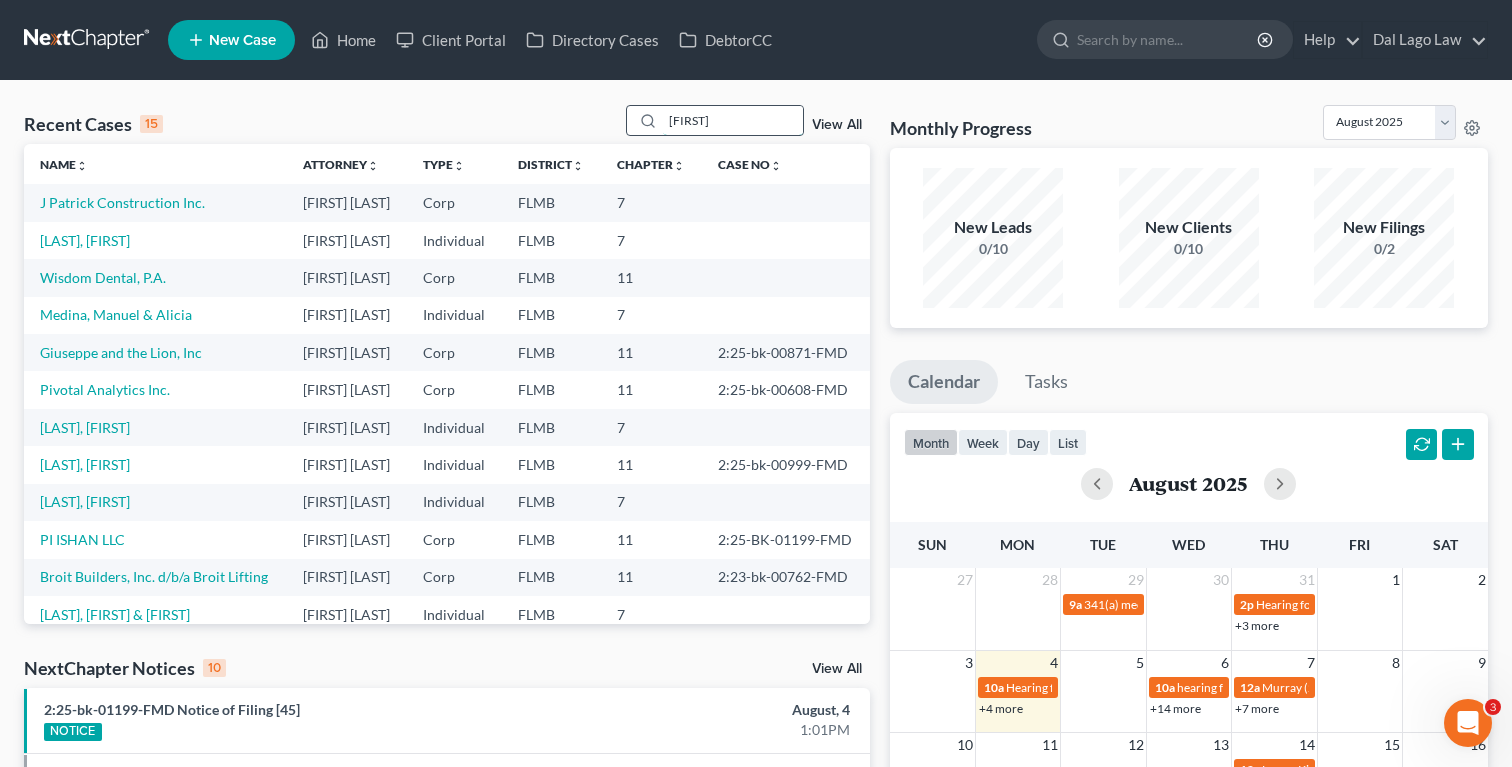 type 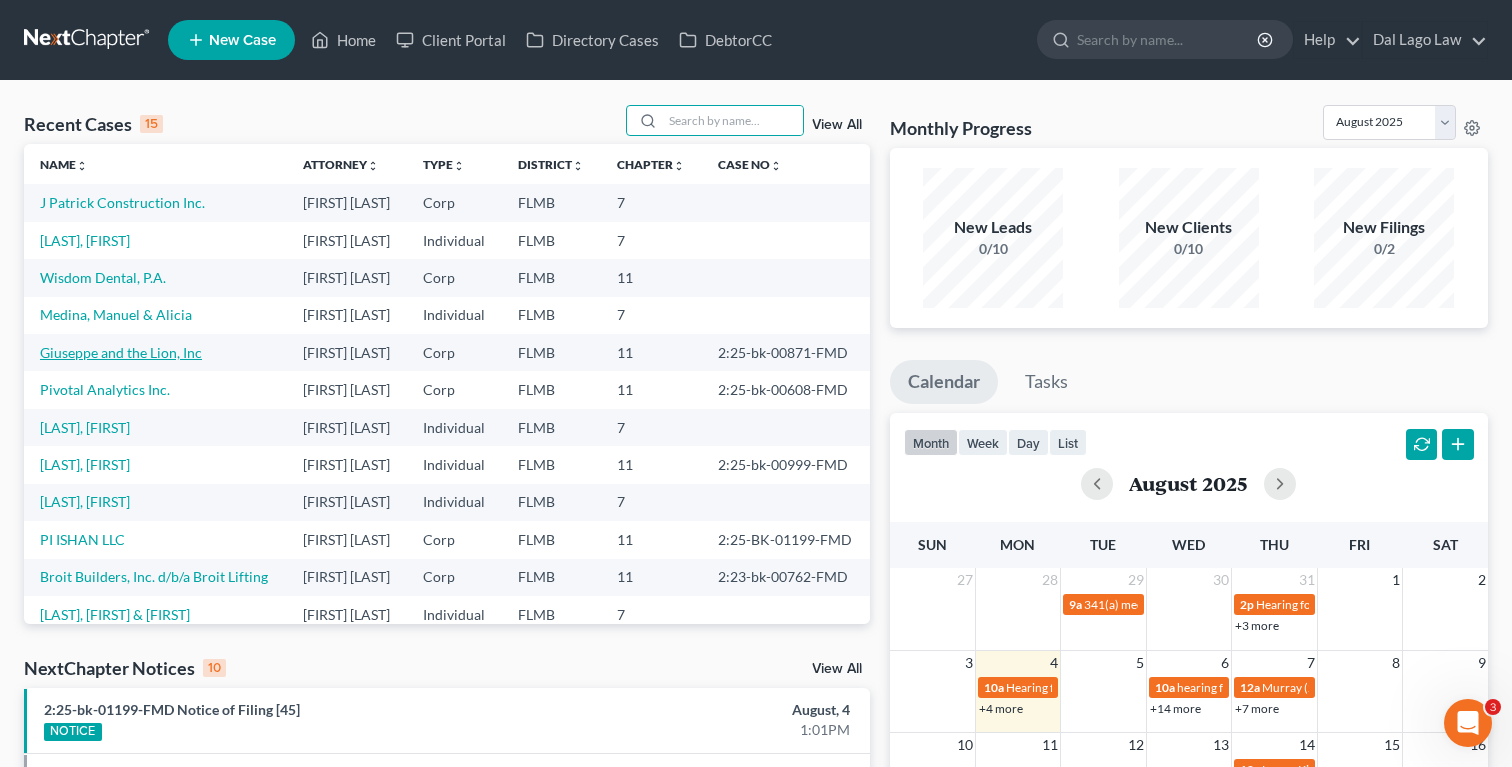 click on "Giuseppe and the Lion, Inc" at bounding box center (121, 352) 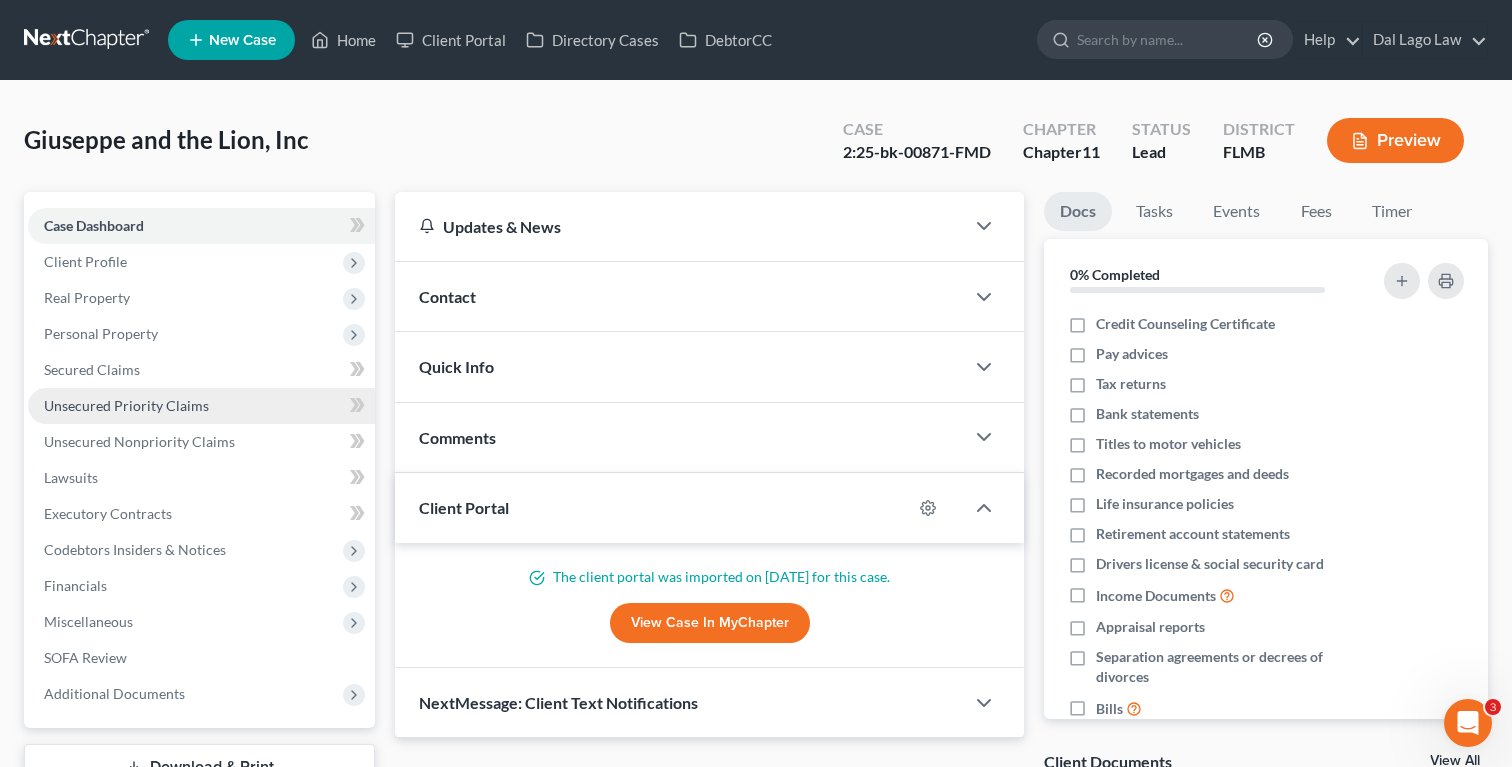 click on "Unsecured Priority Claims" at bounding box center [126, 405] 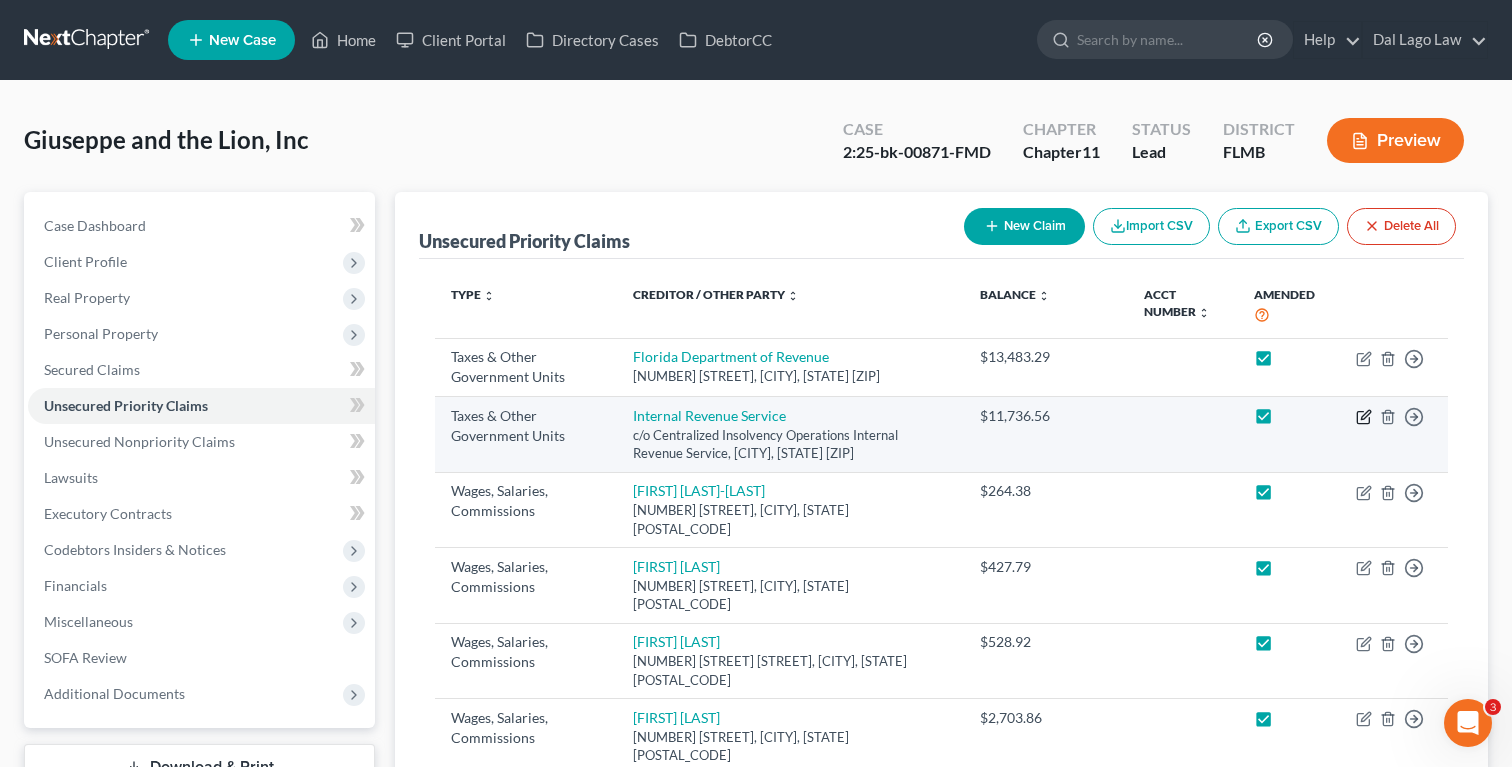 click 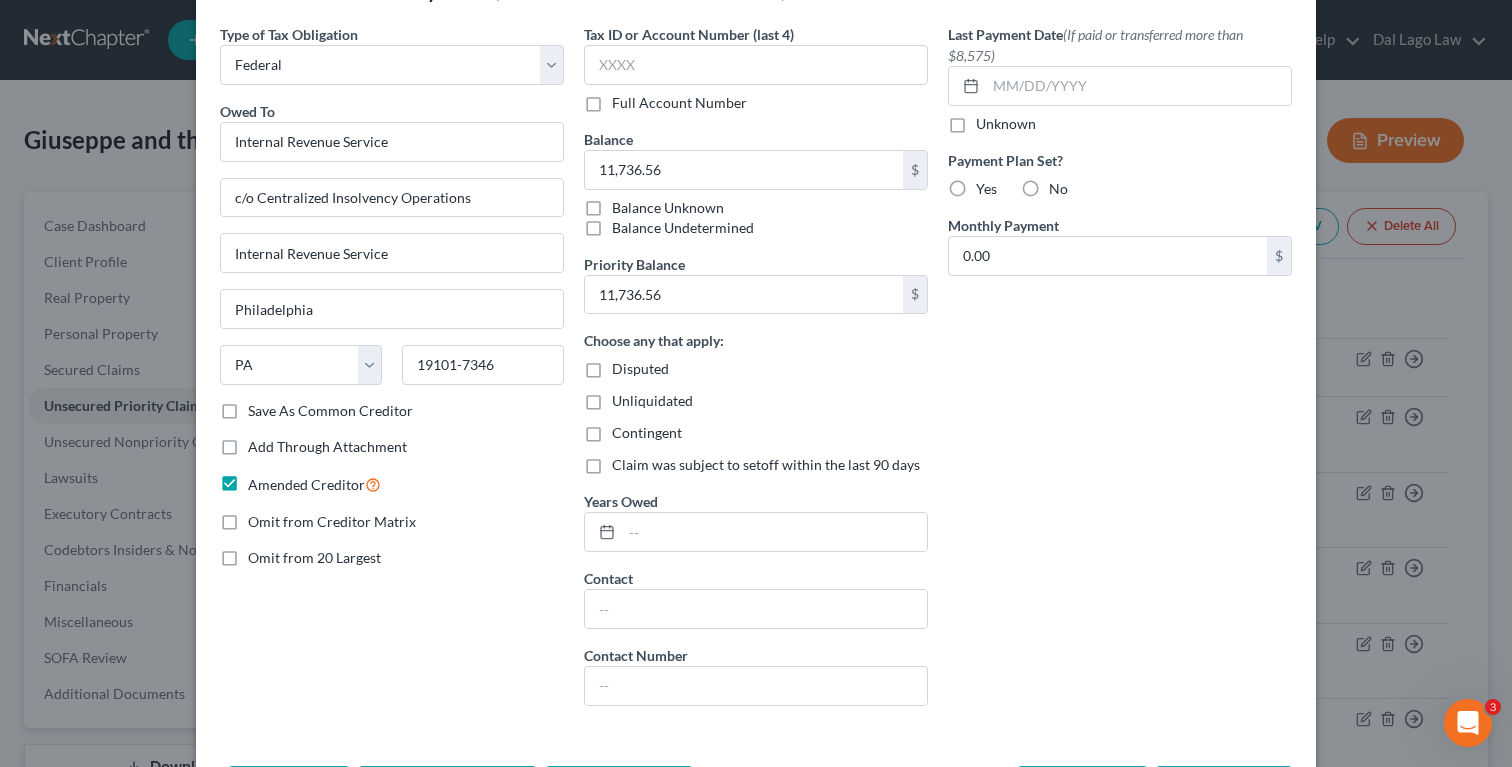 scroll, scrollTop: 0, scrollLeft: 0, axis: both 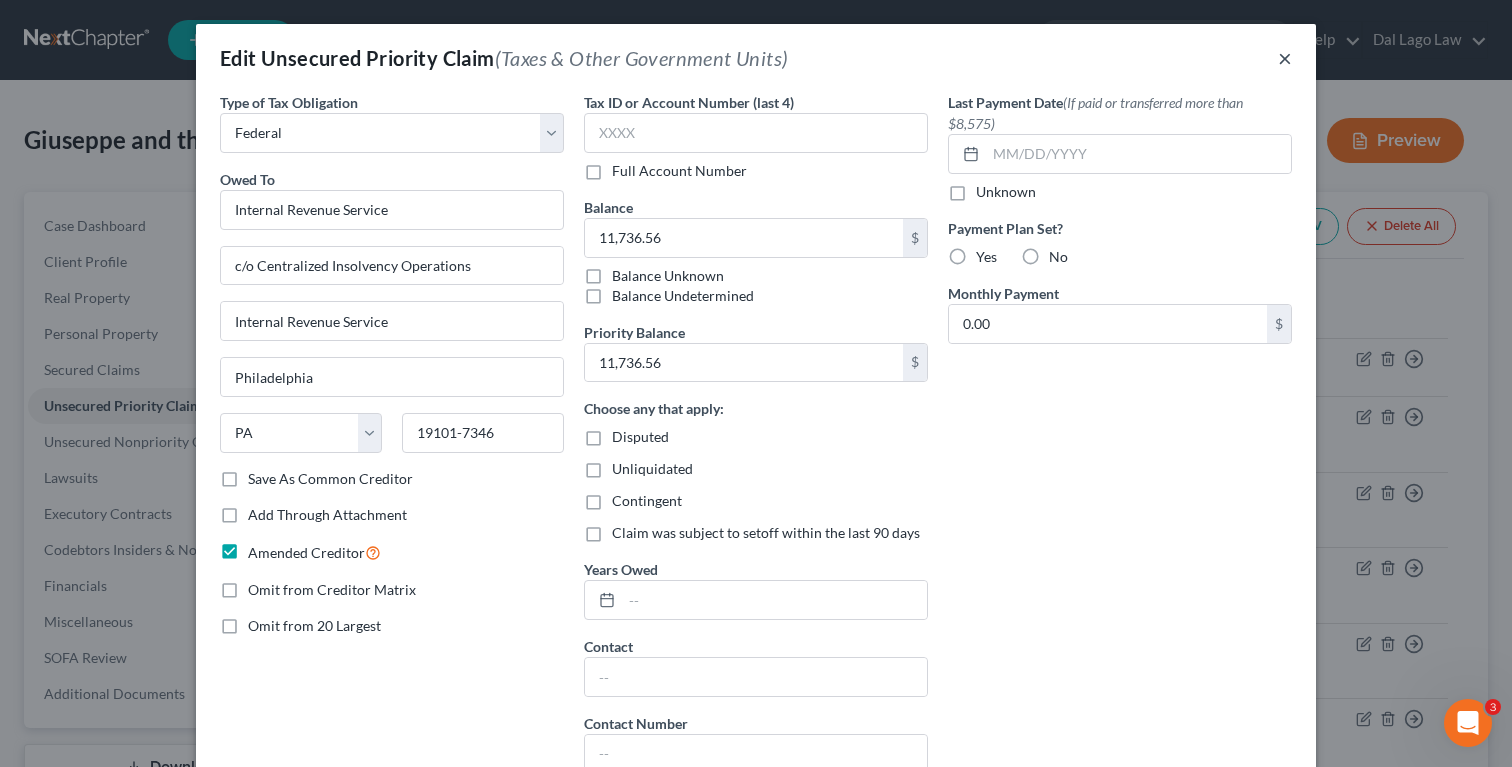 click on "×" at bounding box center [1285, 58] 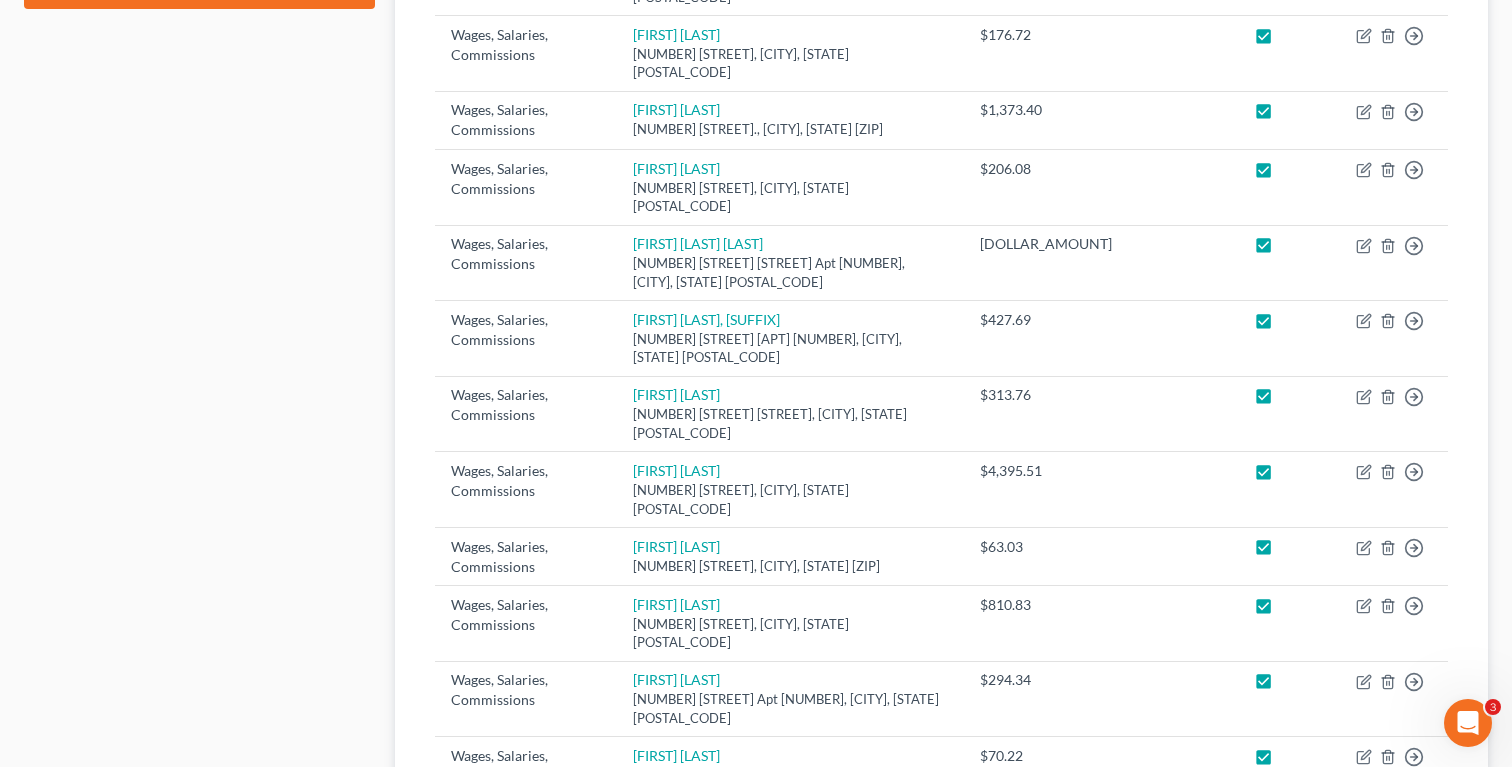scroll, scrollTop: 0, scrollLeft: 0, axis: both 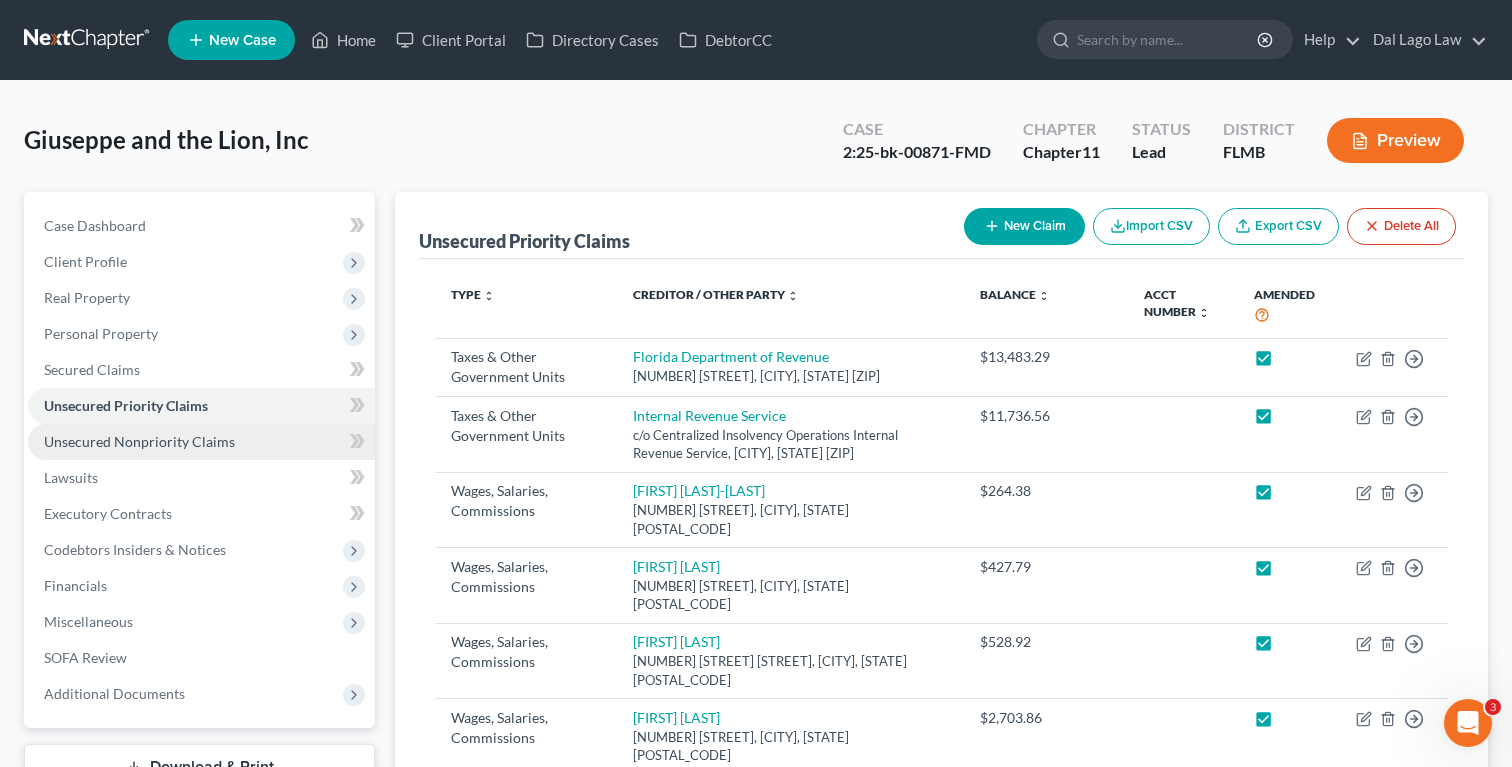 click on "Unsecured Nonpriority Claims" at bounding box center (201, 442) 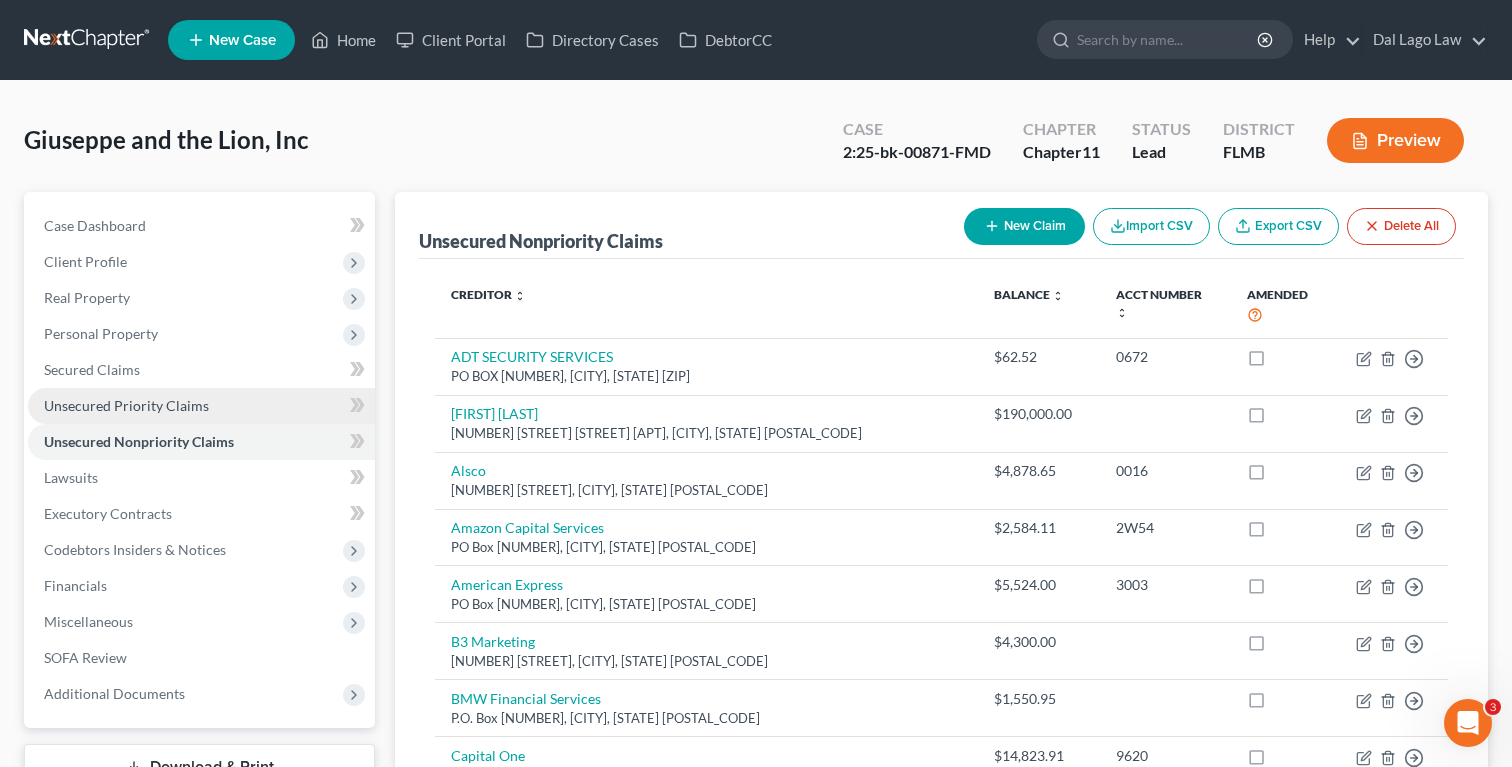 click on "Unsecured Priority Claims" at bounding box center (126, 405) 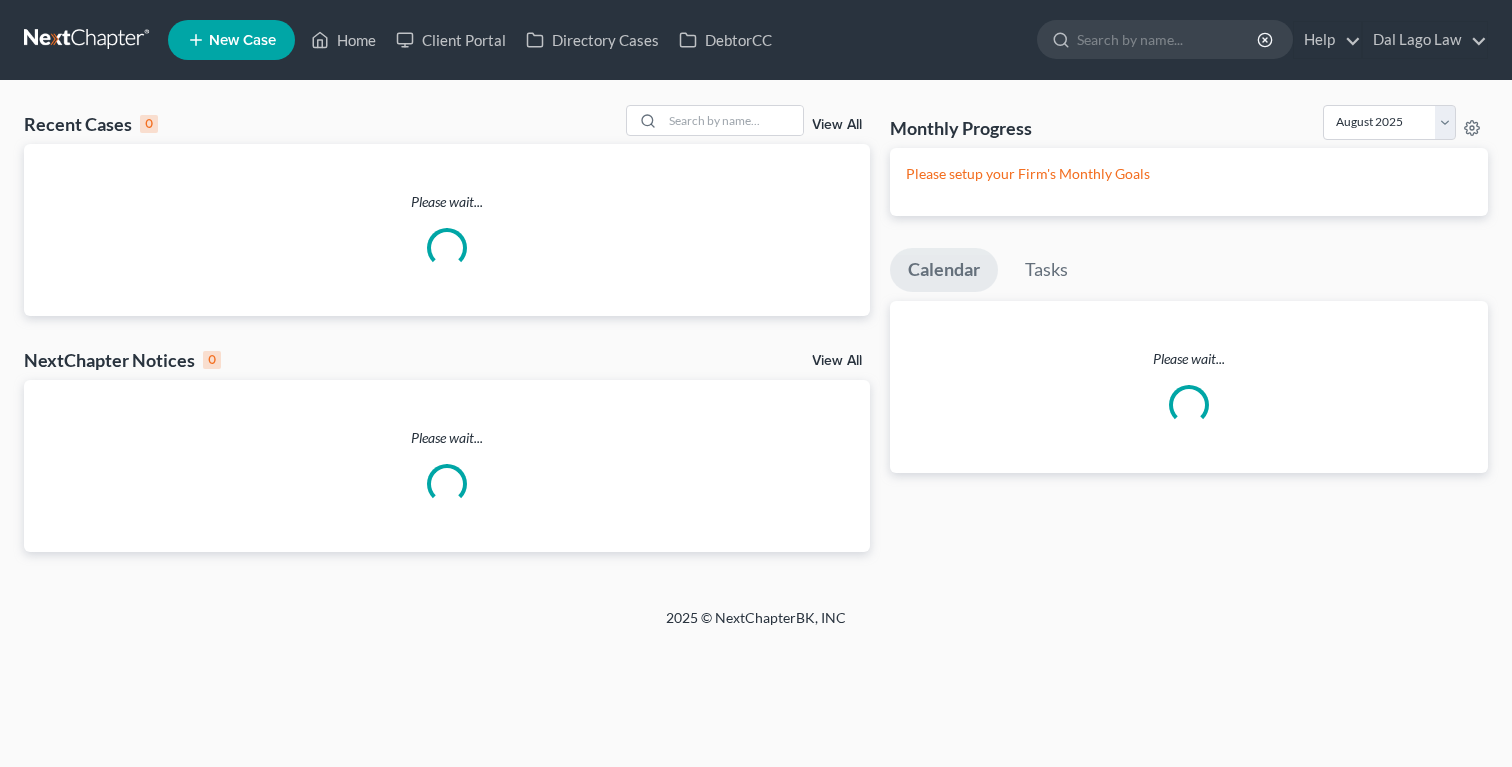 scroll, scrollTop: 0, scrollLeft: 0, axis: both 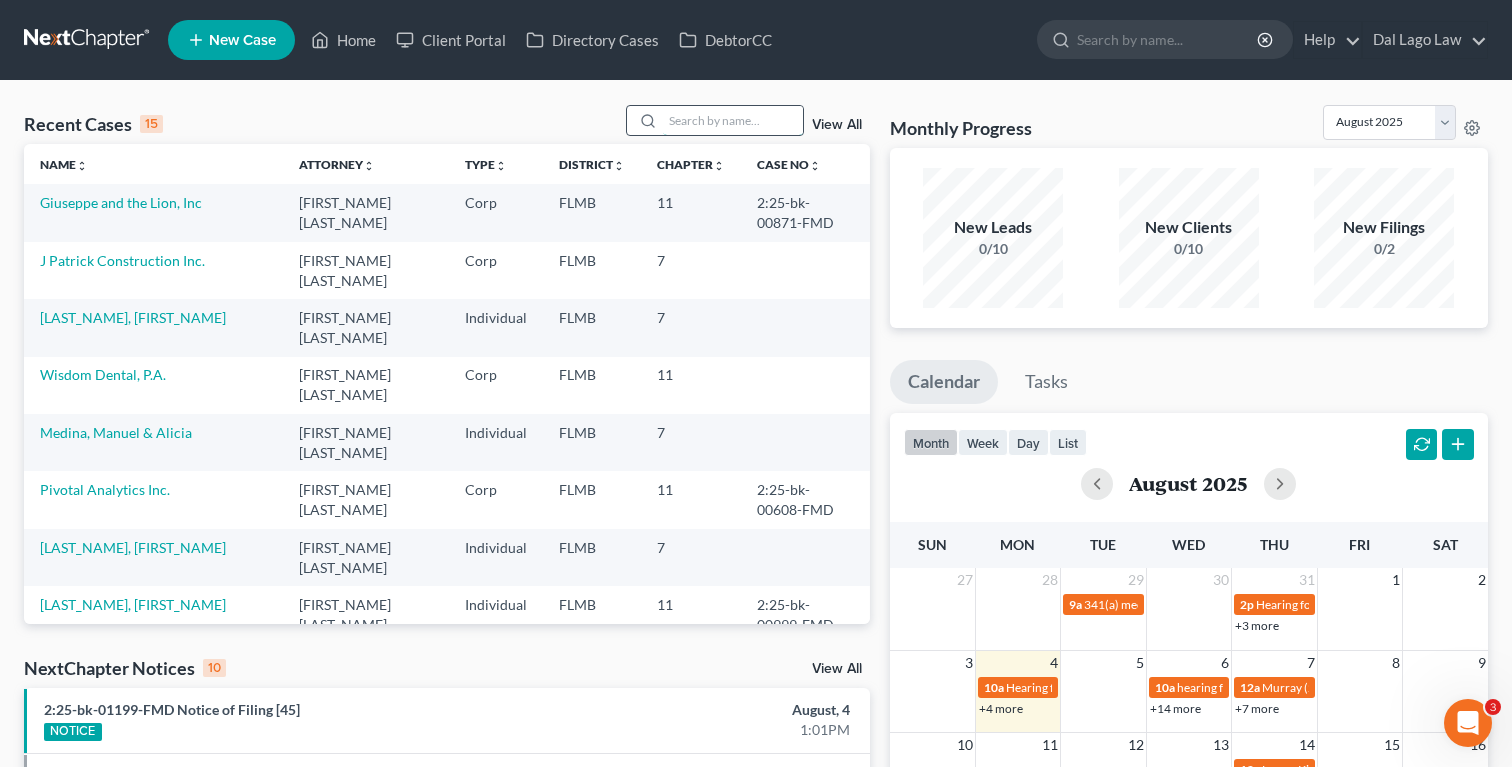 click at bounding box center (733, 120) 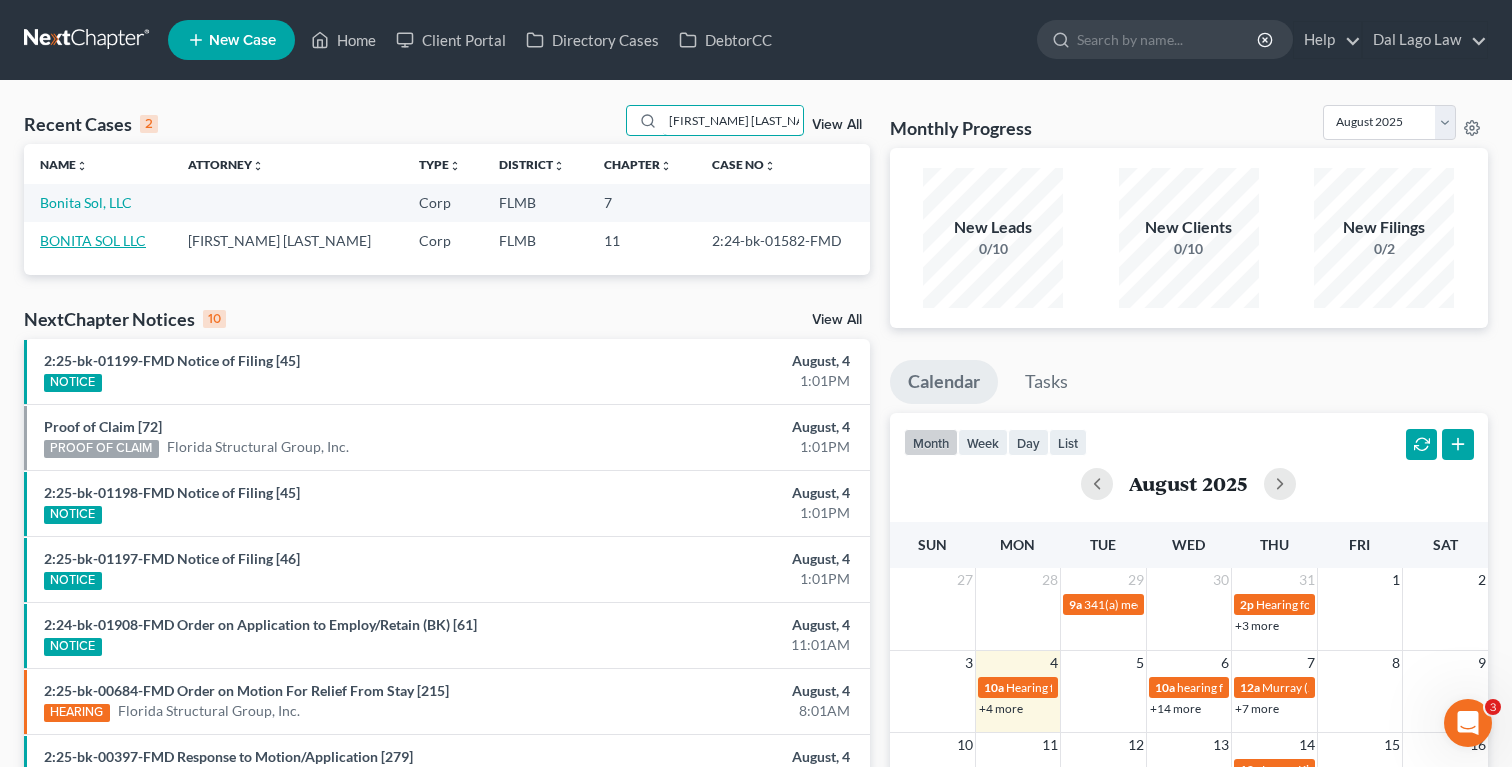 type on "Bonita Sol" 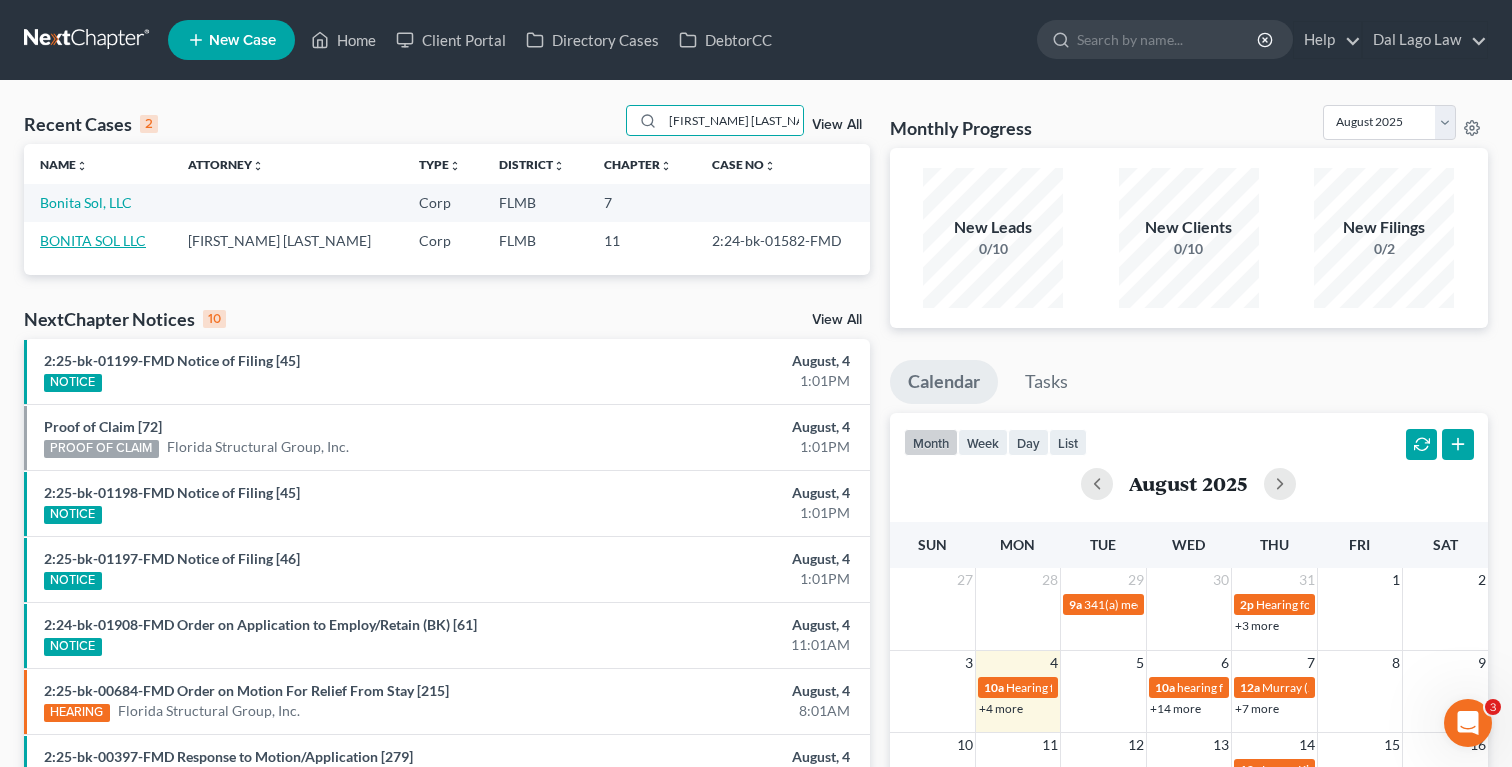 click on "BONITA SOL LLC" at bounding box center (93, 240) 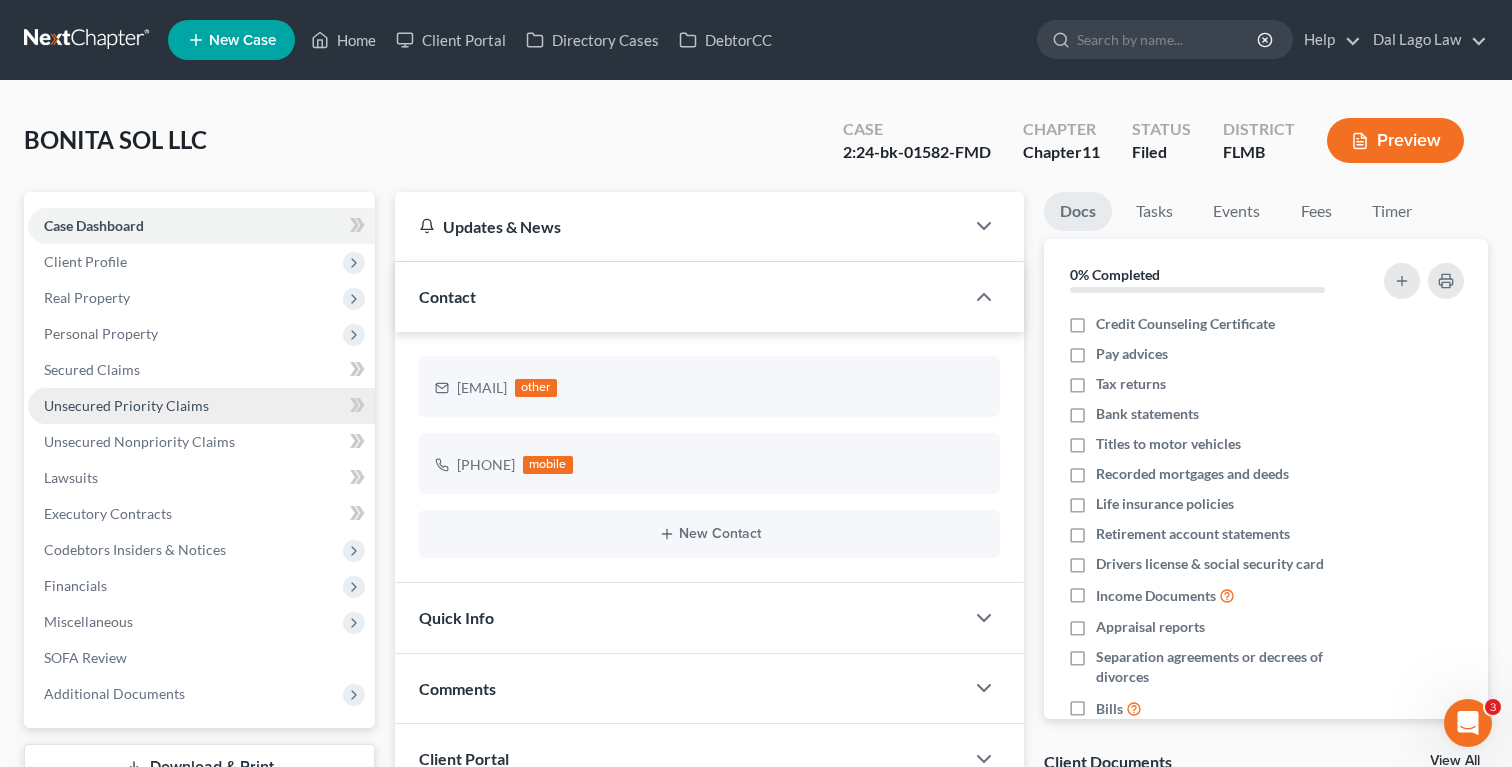 click on "Unsecured Priority Claims" at bounding box center [126, 405] 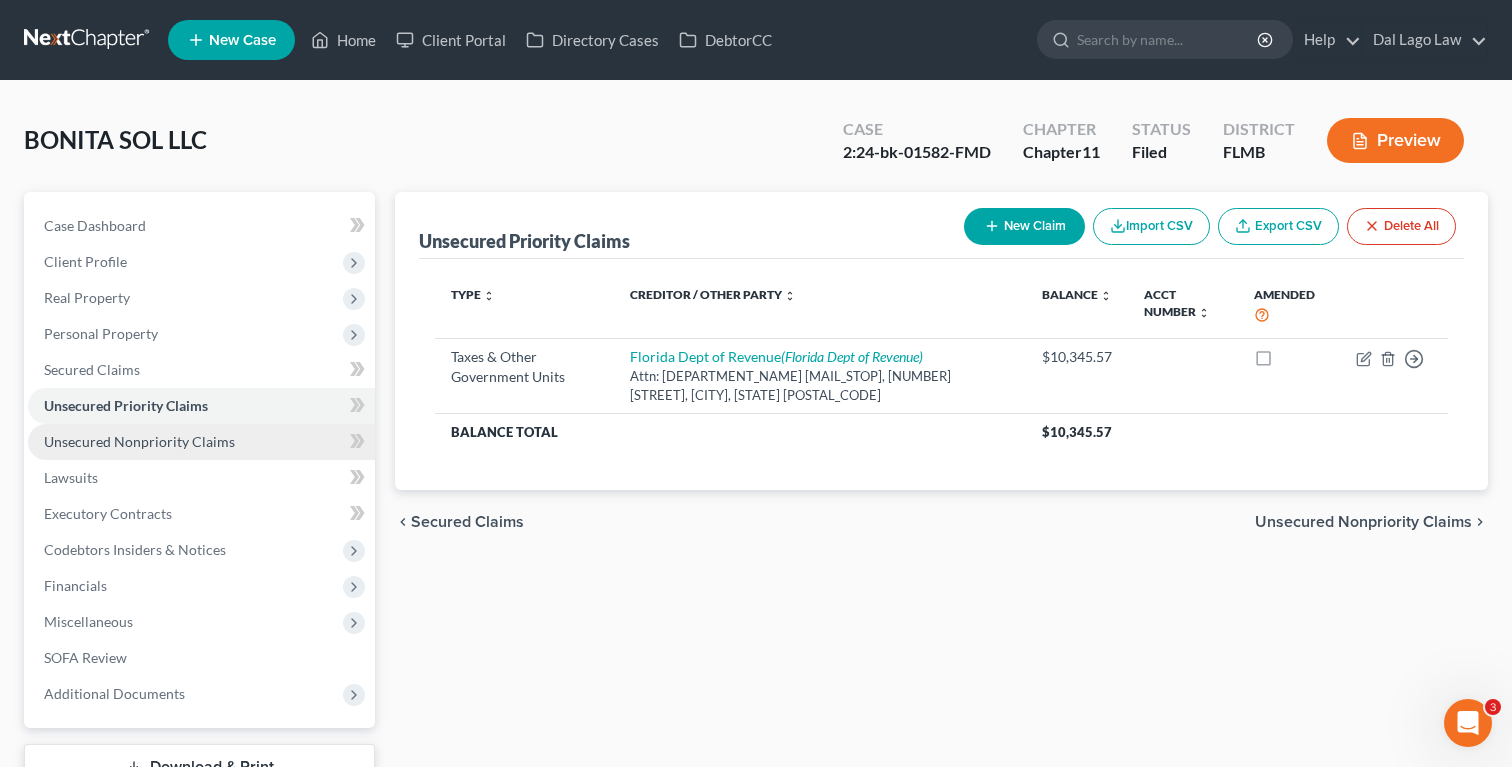 click on "Unsecured Nonpriority Claims" at bounding box center (201, 442) 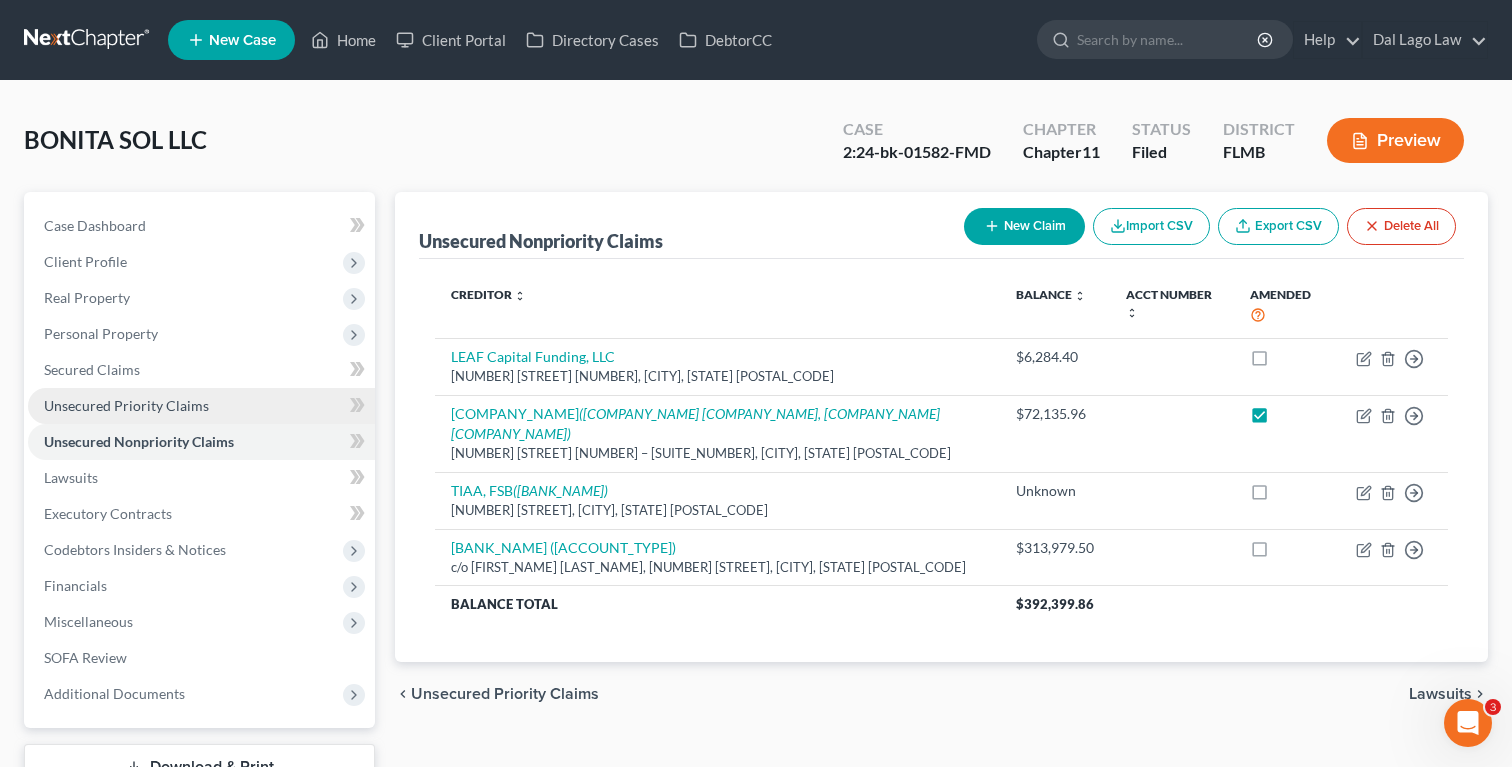 click on "Unsecured Priority Claims" at bounding box center (201, 406) 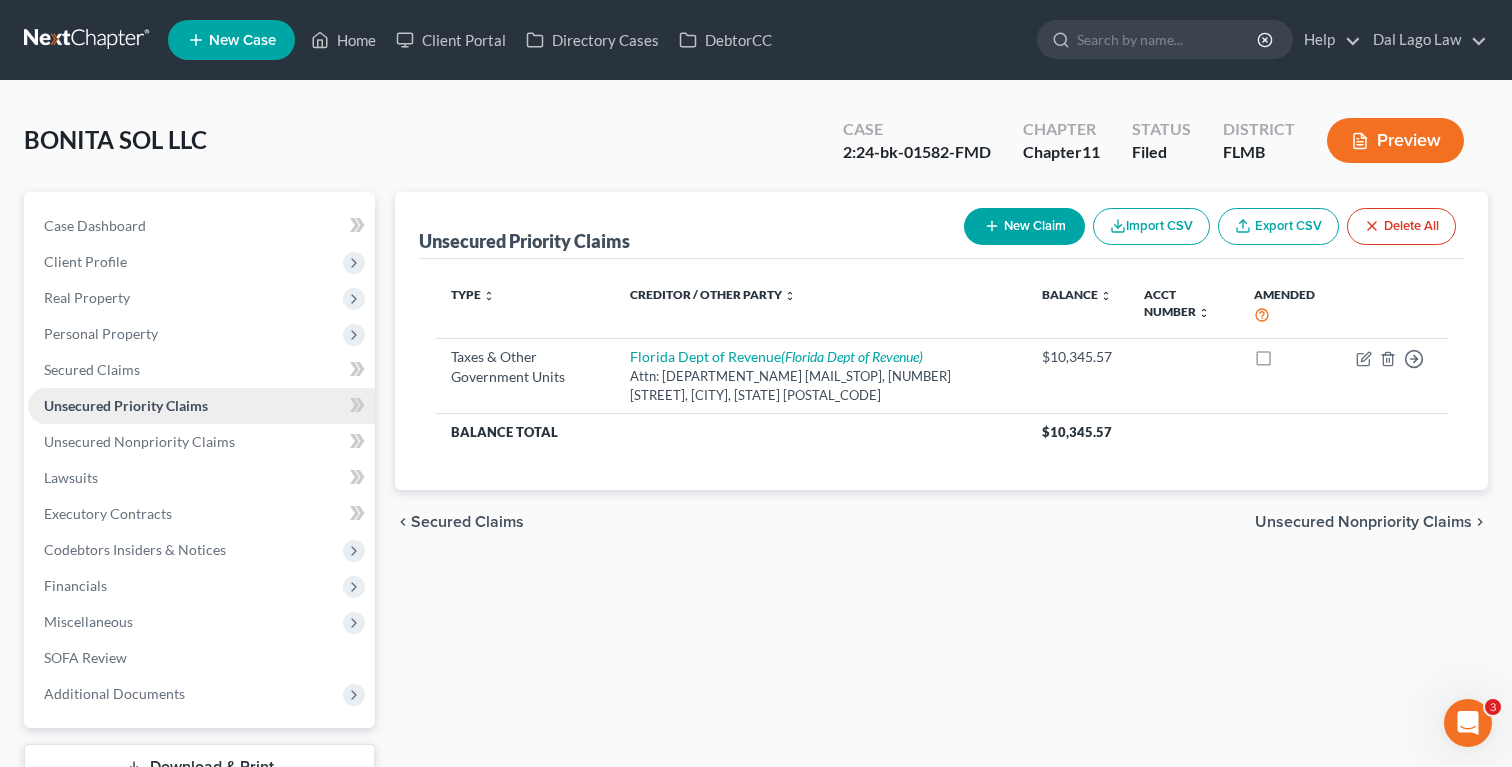 click on "Unsecured Priority Claims" at bounding box center (201, 406) 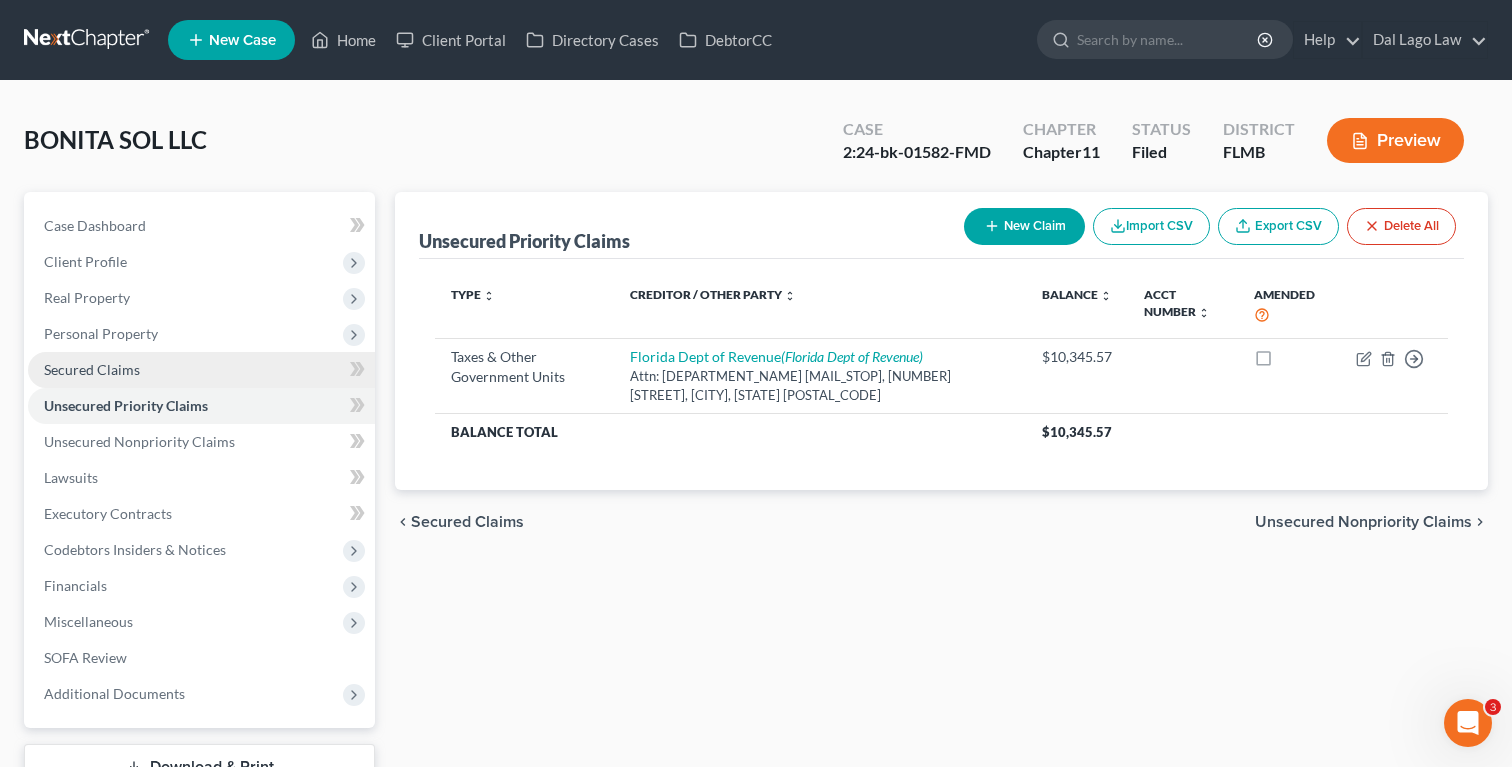 click on "Secured Claims" at bounding box center (201, 370) 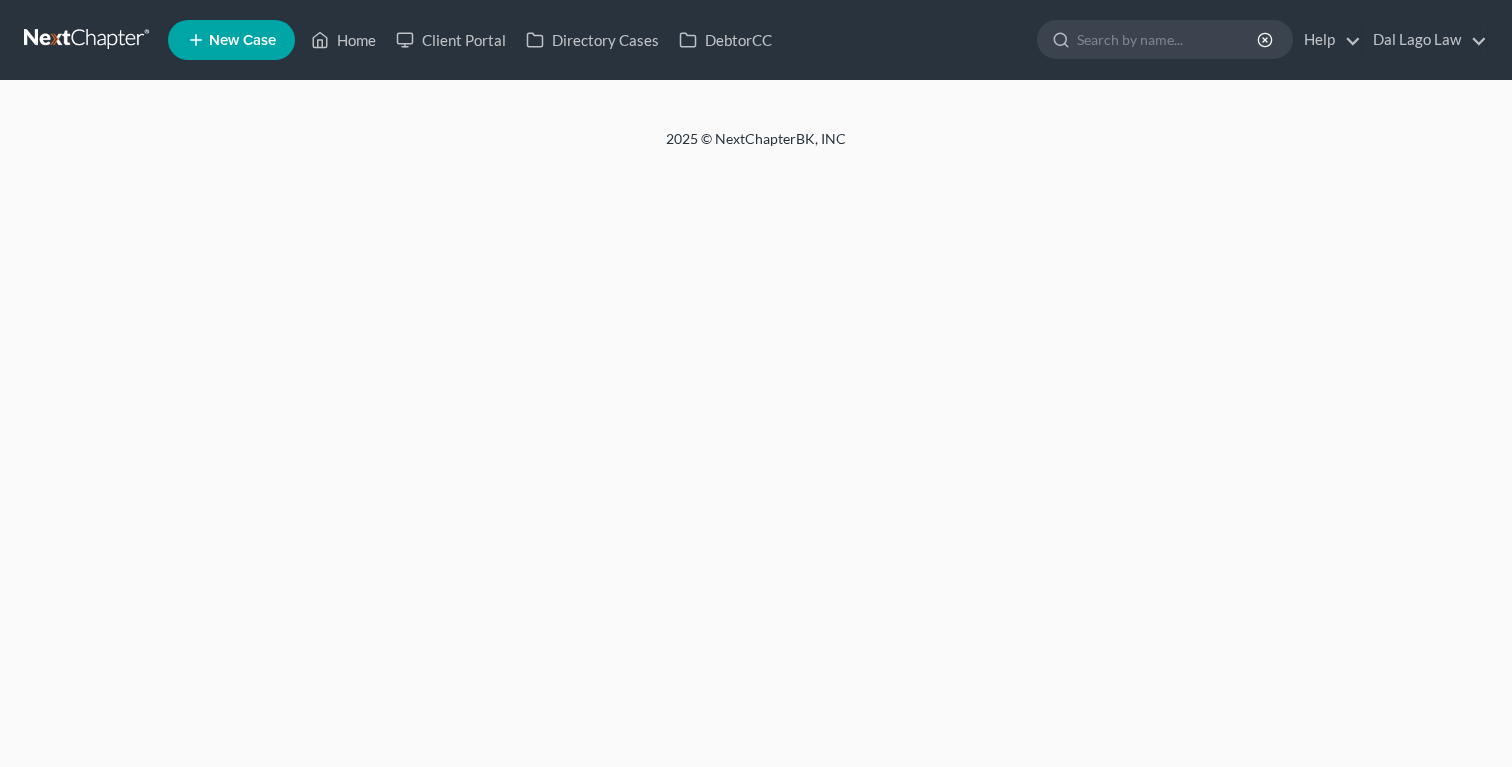 scroll, scrollTop: 0, scrollLeft: 0, axis: both 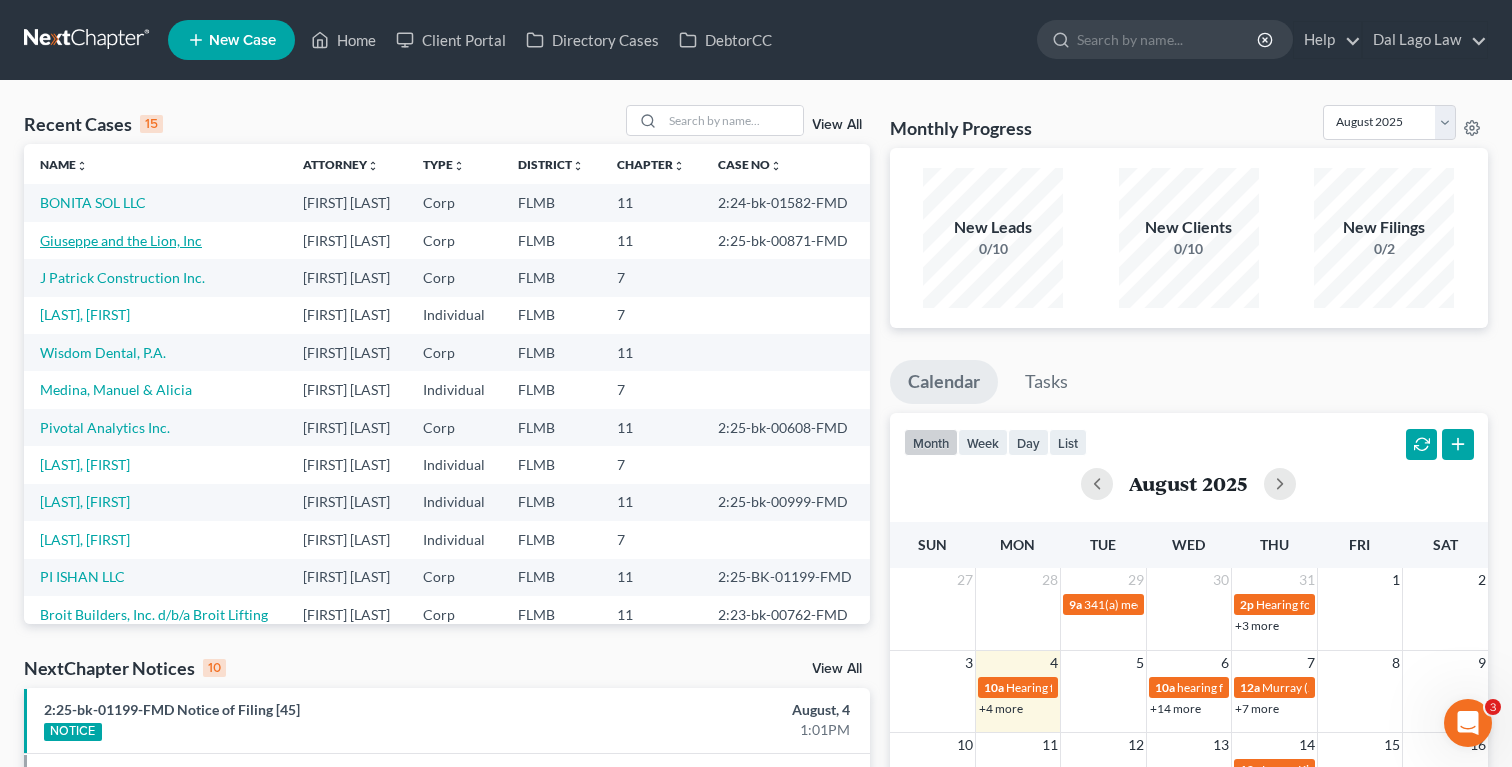 click on "Giuseppe and the Lion, Inc" at bounding box center (121, 240) 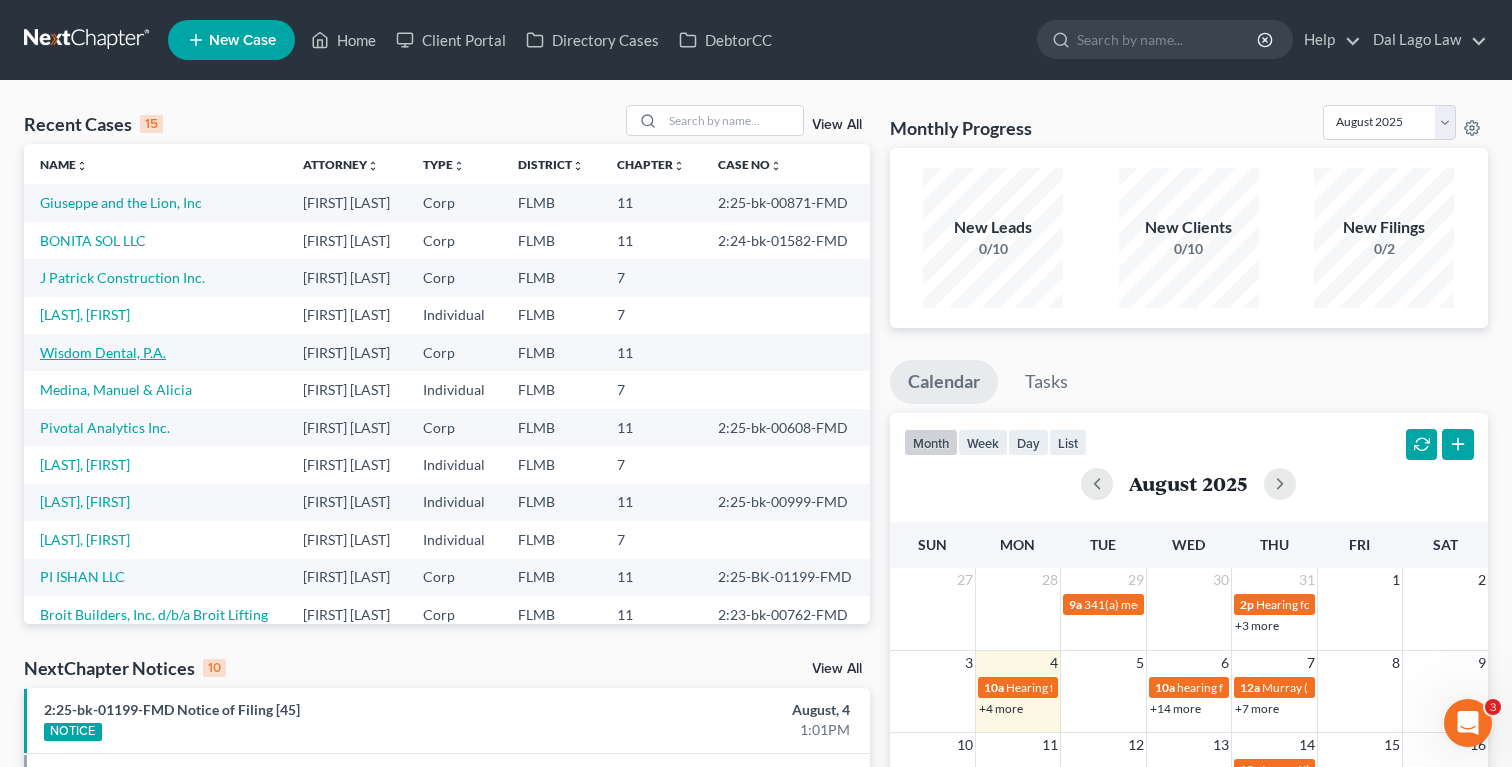 click on "Wisdom Dental, P.A." at bounding box center [103, 352] 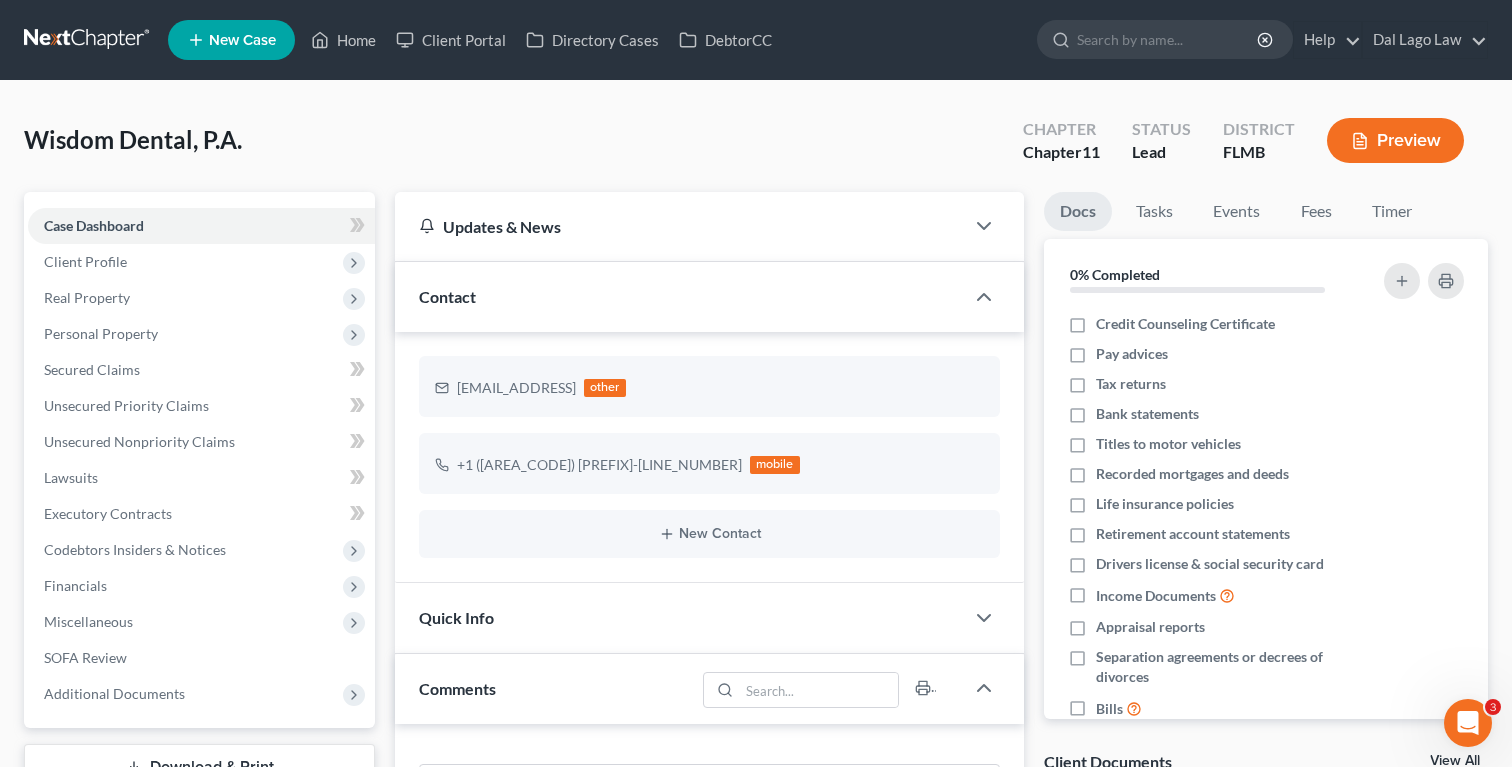 scroll, scrollTop: 788, scrollLeft: 0, axis: vertical 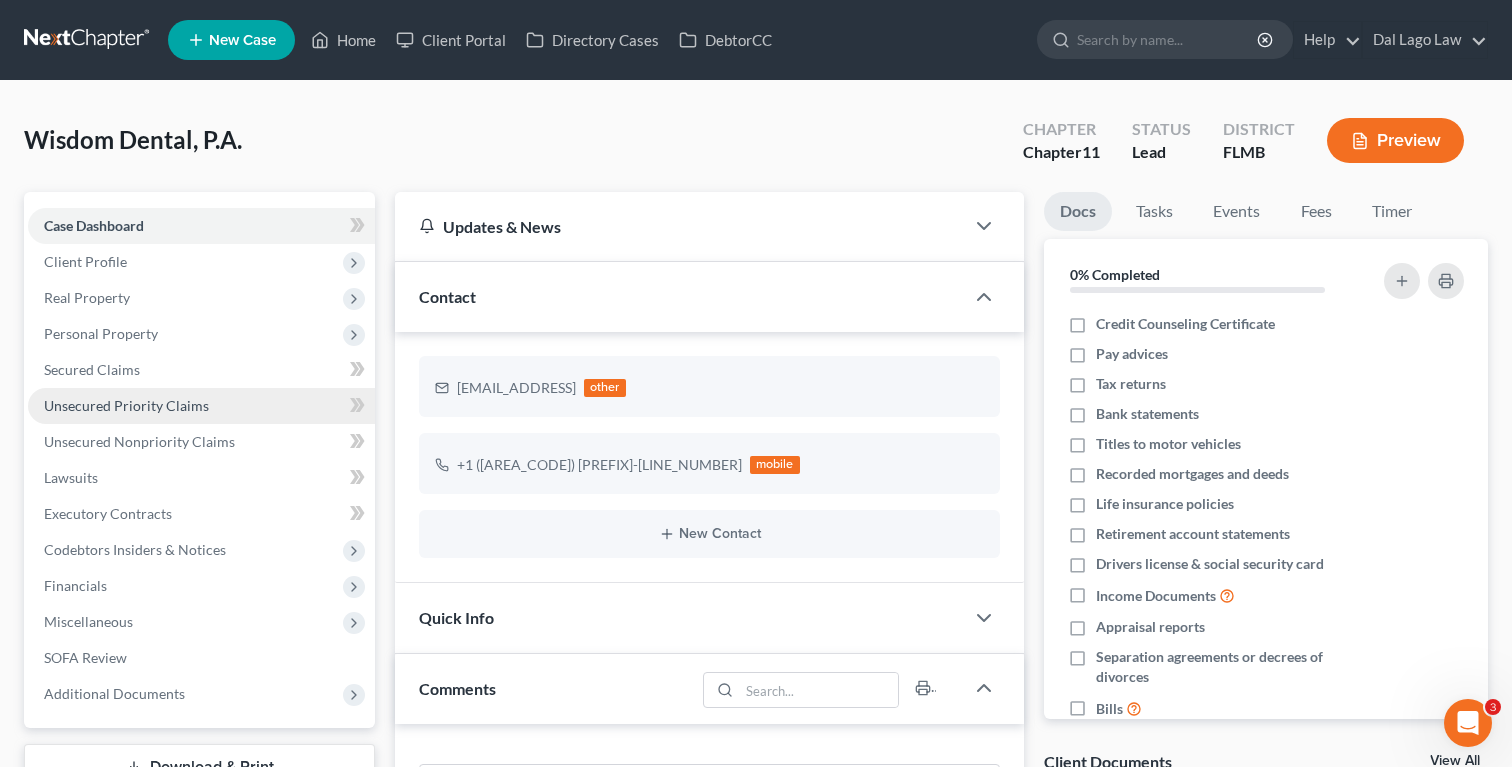 click on "Unsecured Priority Claims" at bounding box center (126, 405) 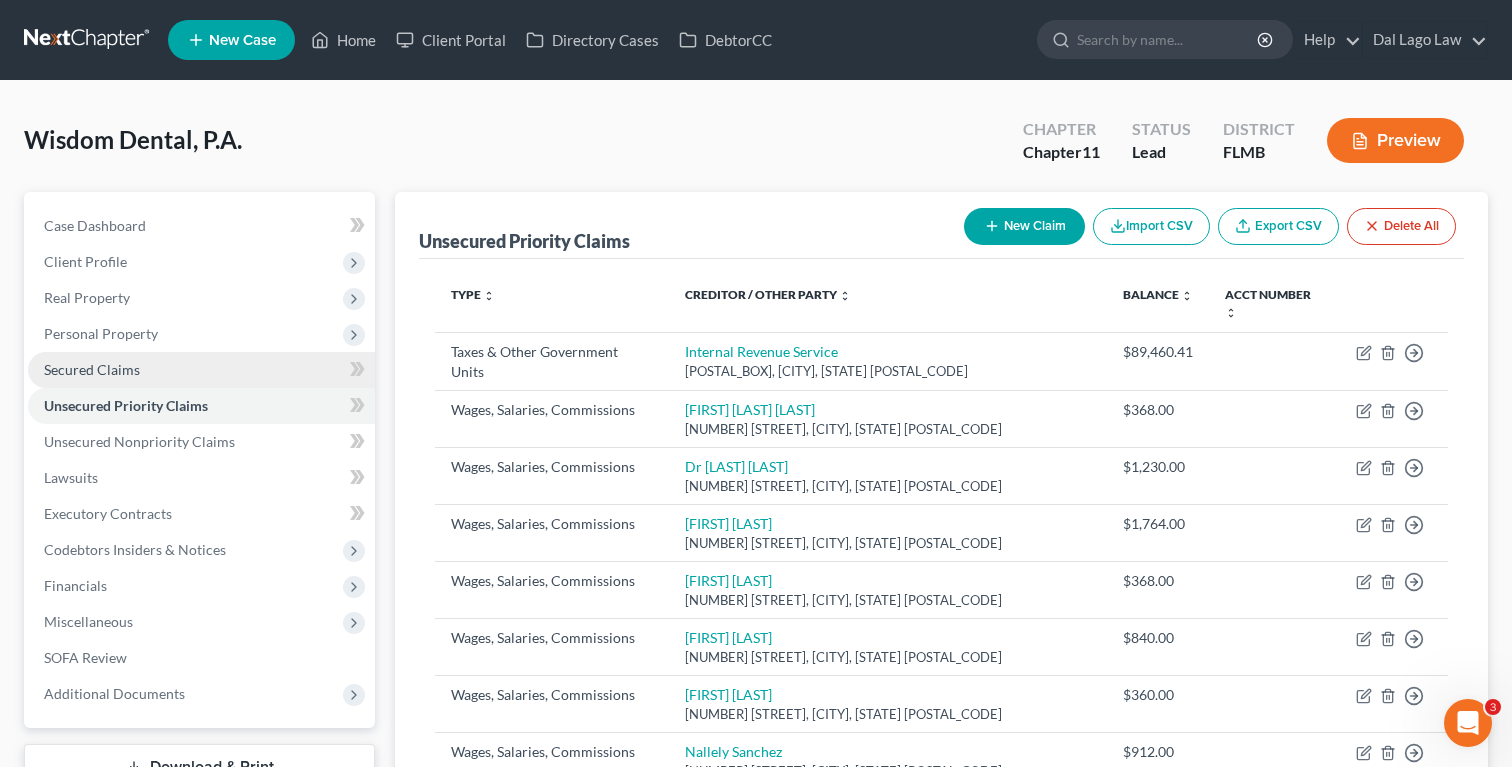 click on "Secured Claims" at bounding box center [201, 370] 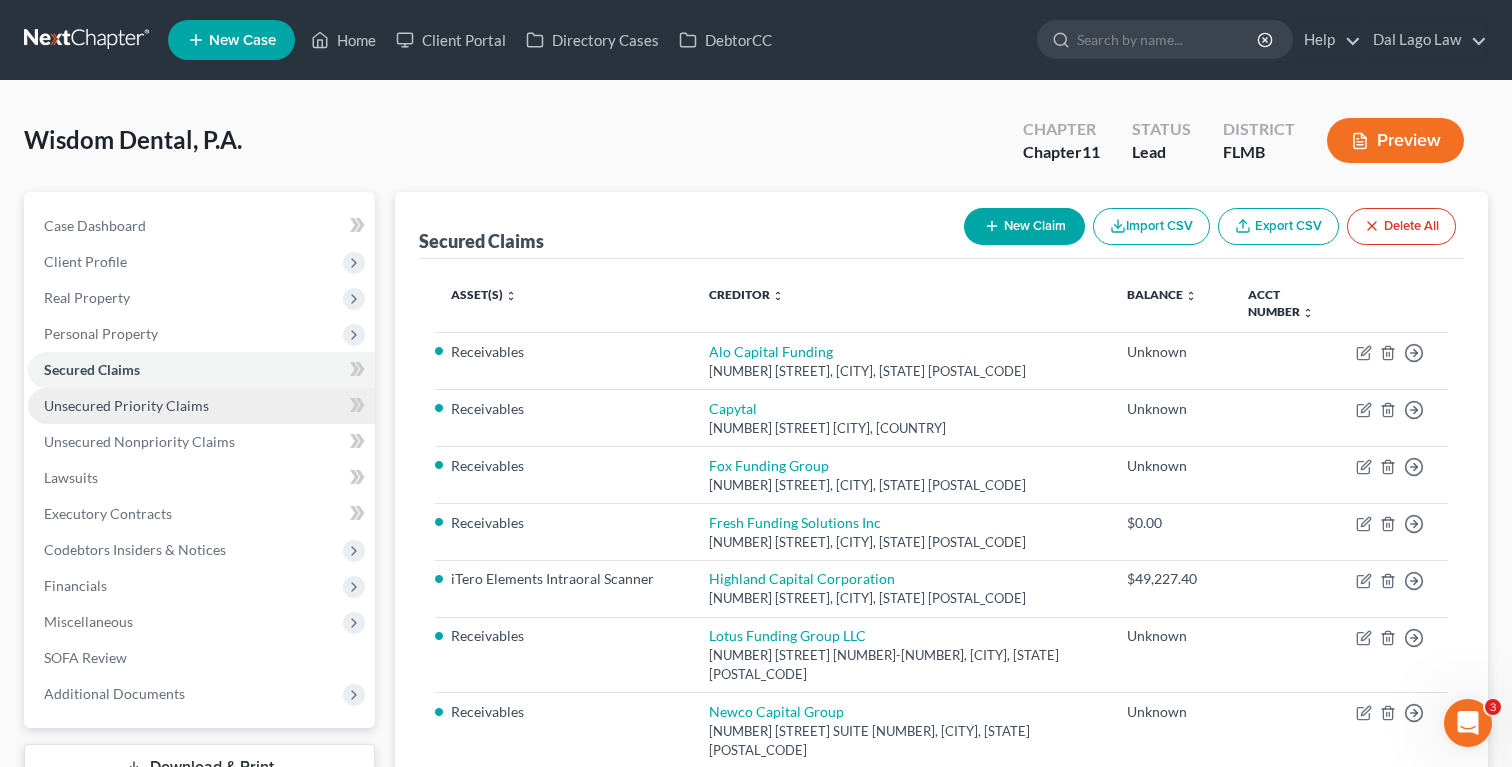 click on "Unsecured Priority Claims" at bounding box center [201, 406] 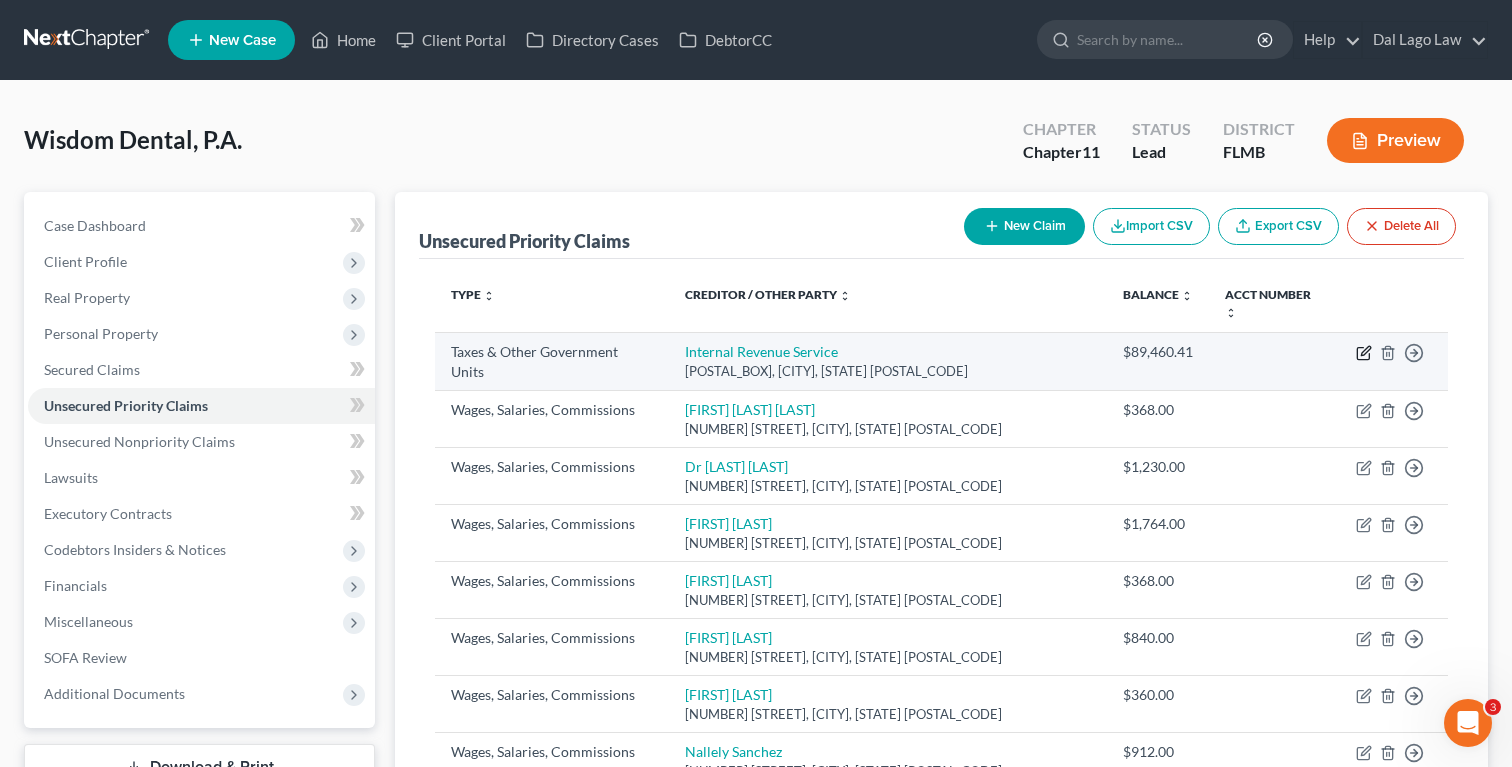 click 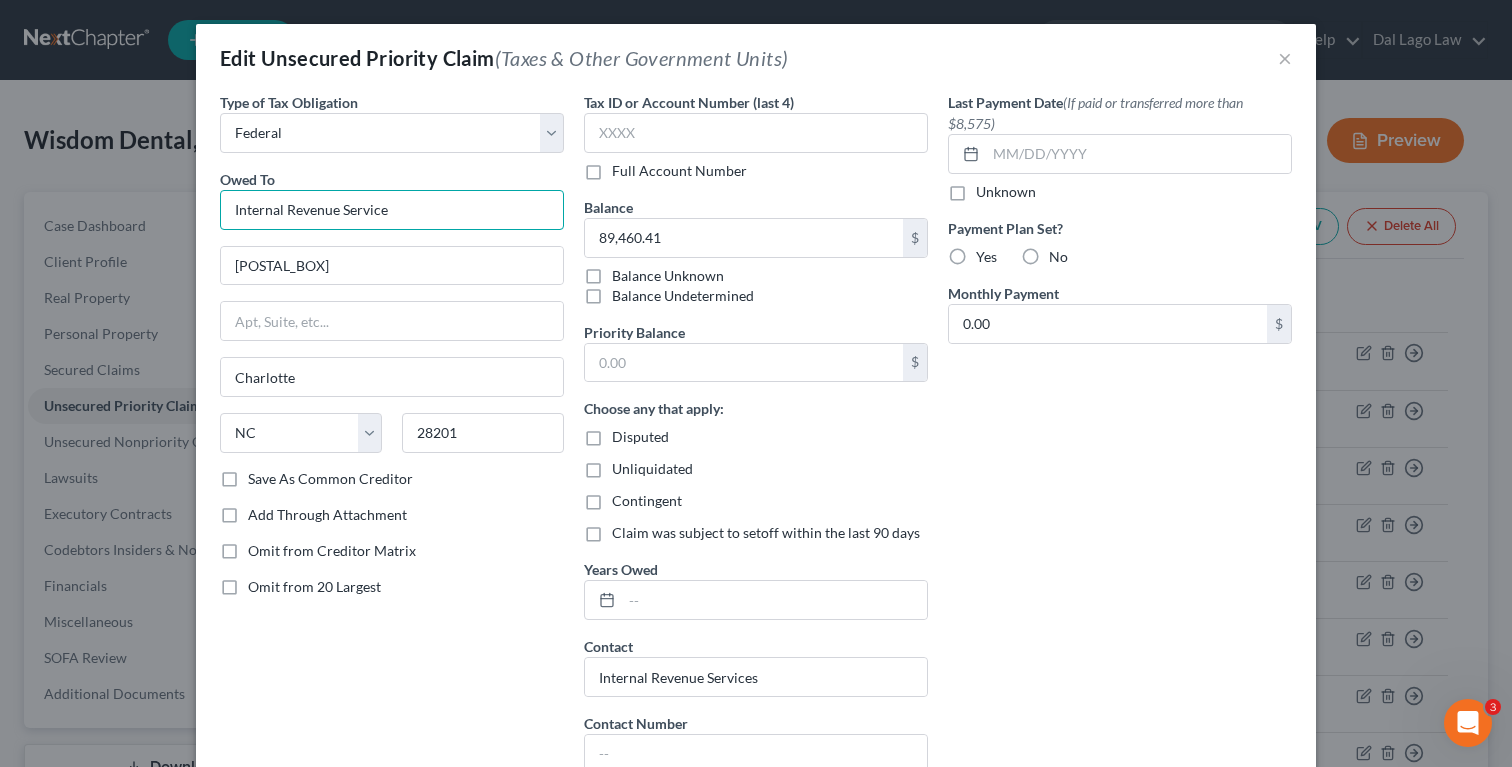 click on "Internal Revenue Service" at bounding box center [392, 210] 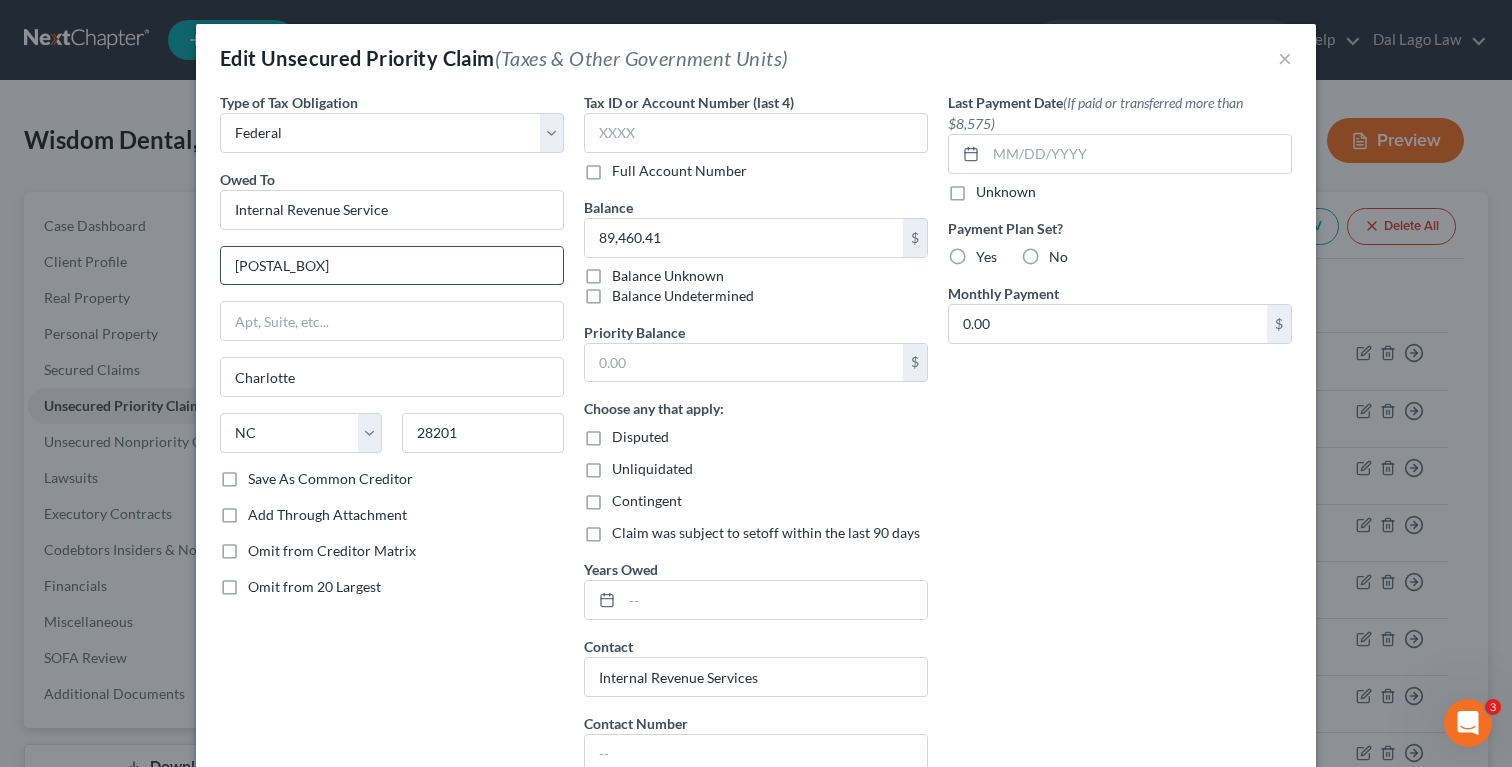 click on "[POSTAL_BOX]" at bounding box center [392, 266] 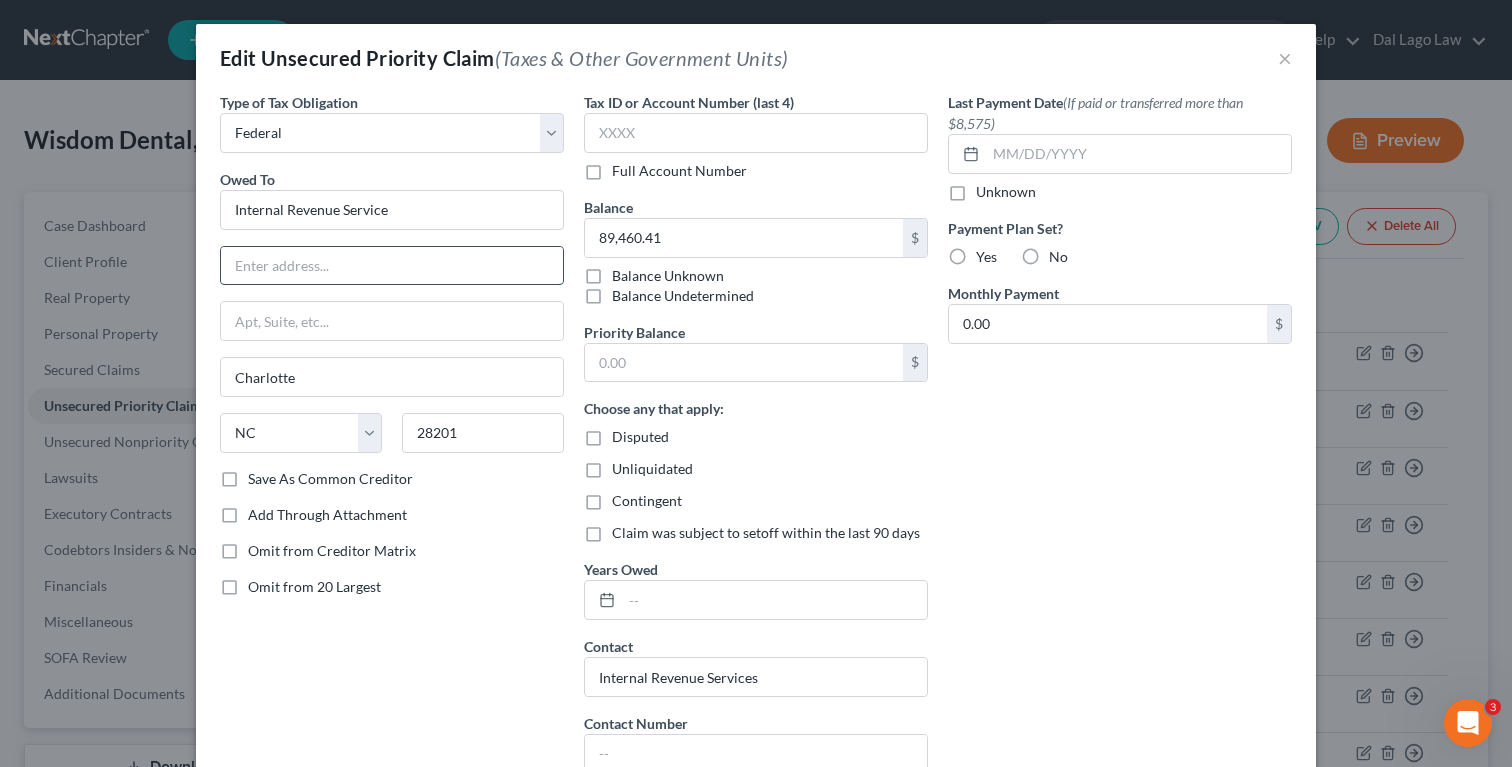 click at bounding box center [392, 266] 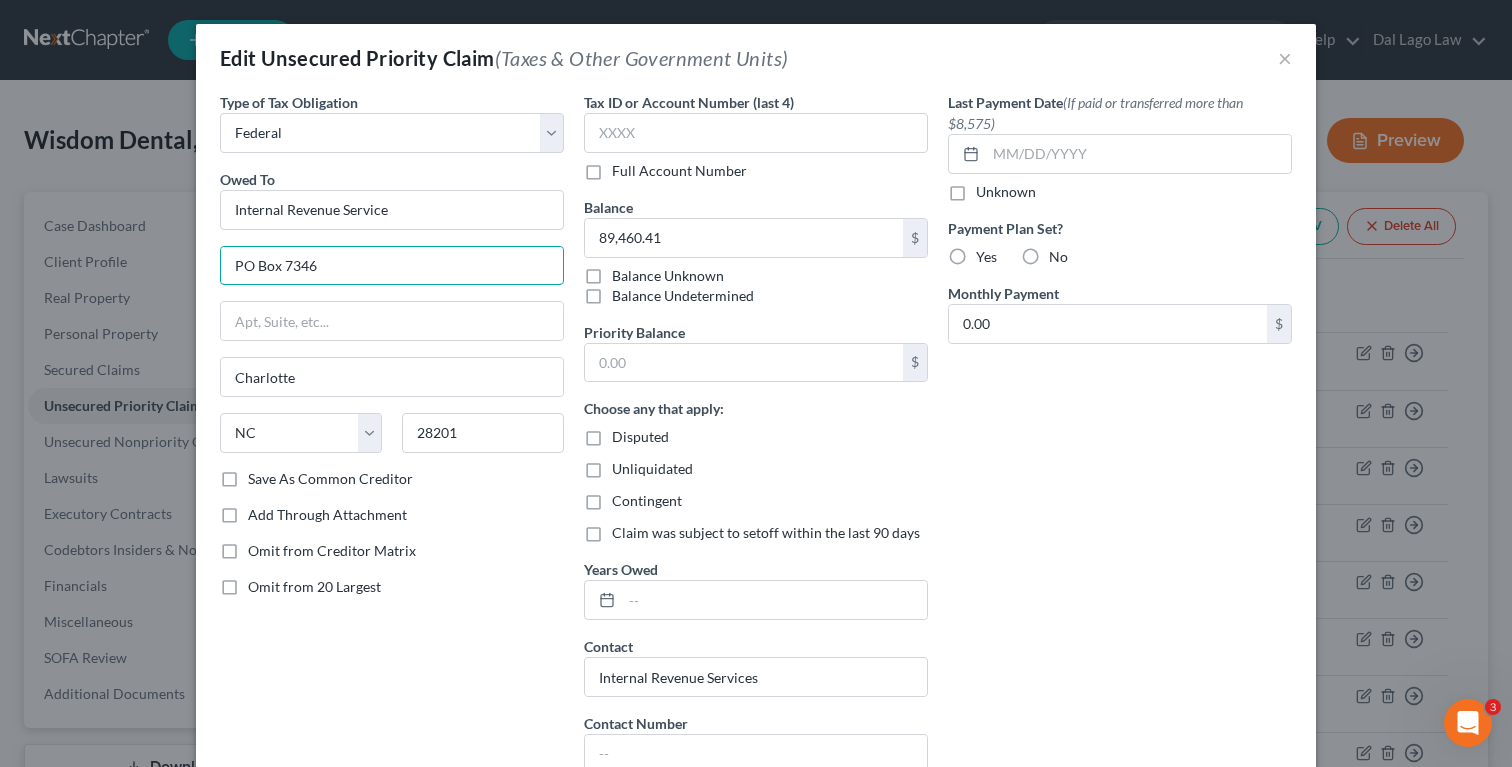 type on "PO Box 7346" 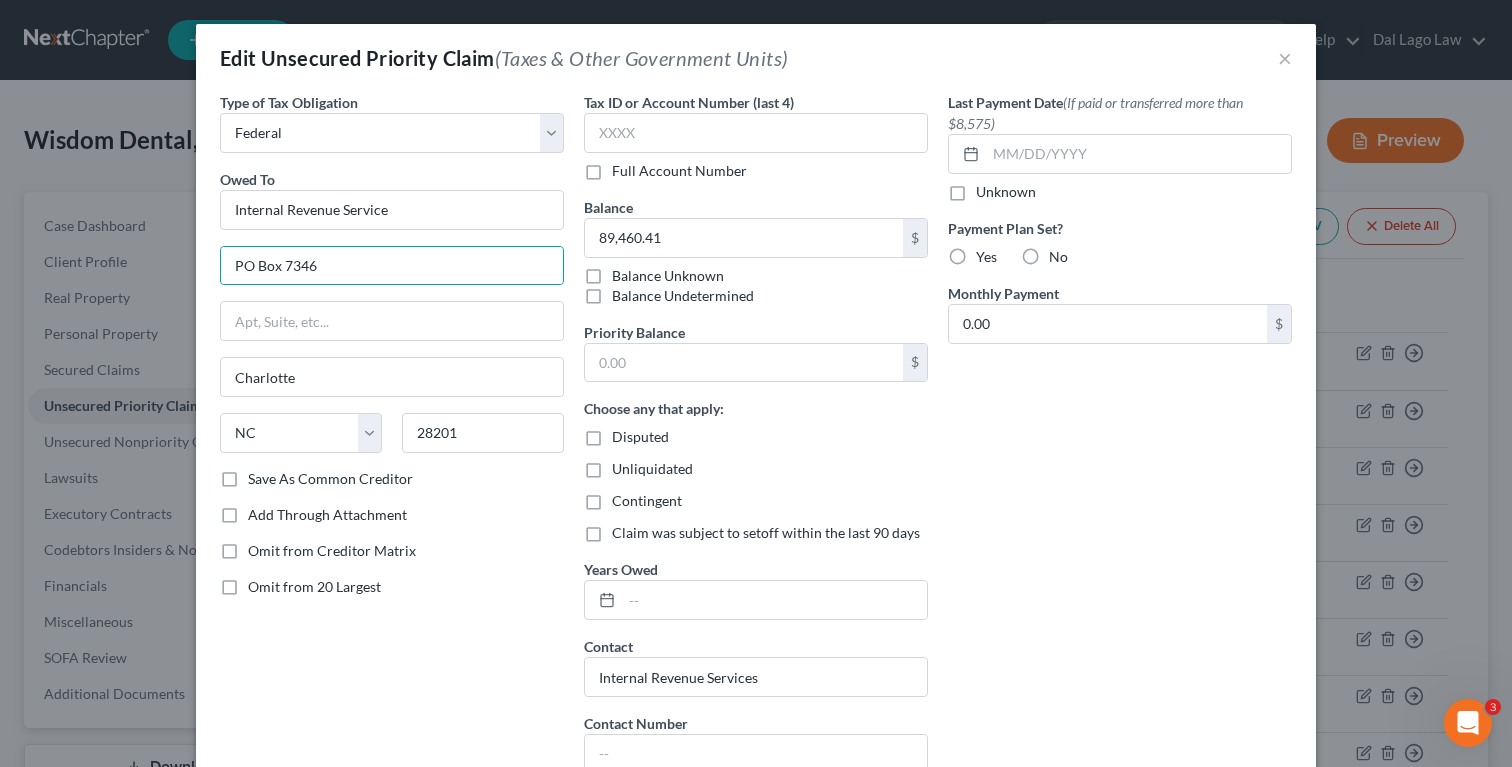 click on "State [STATES_LIST] [POSTAL_CODE]" at bounding box center [392, 441] 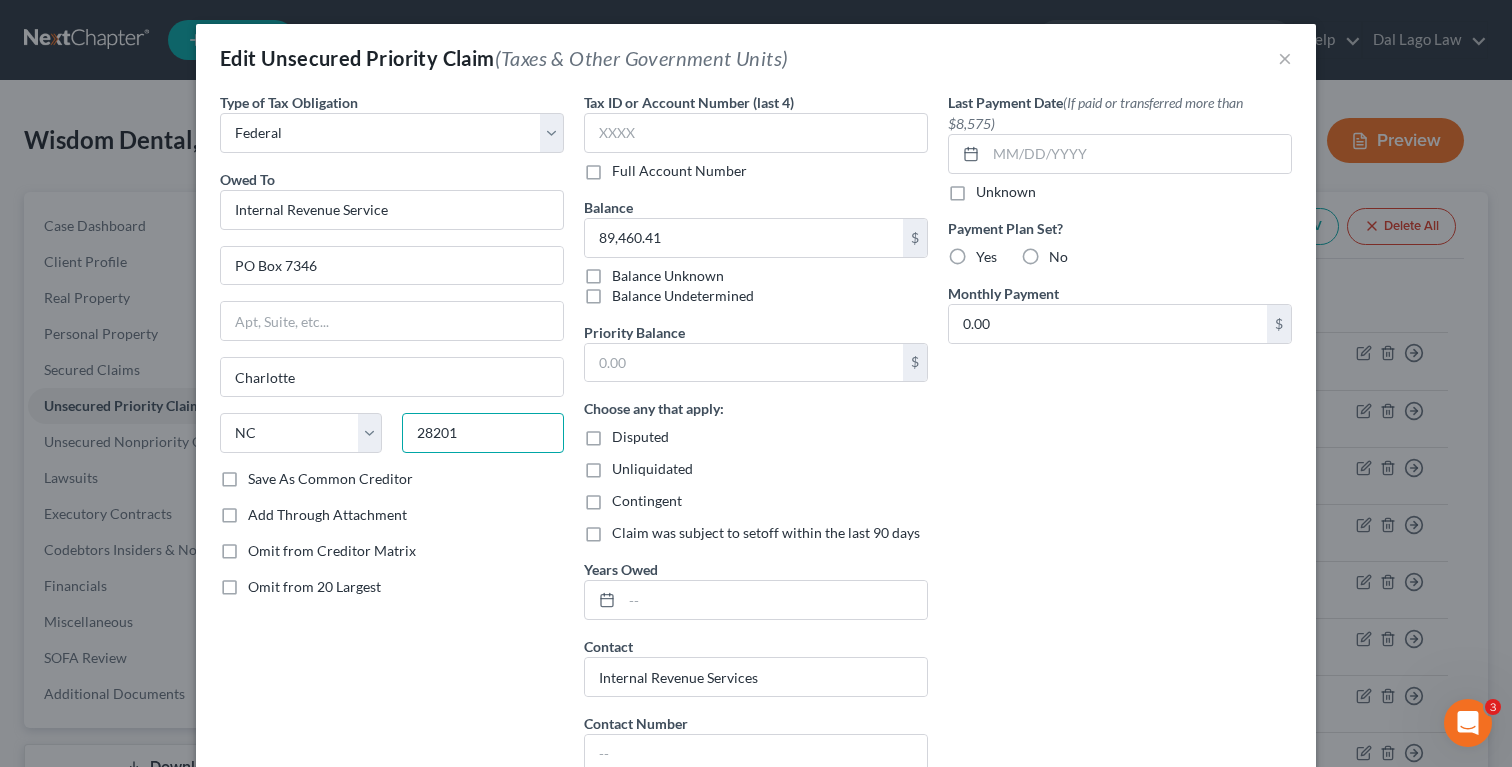 click on "28201" at bounding box center (483, 433) 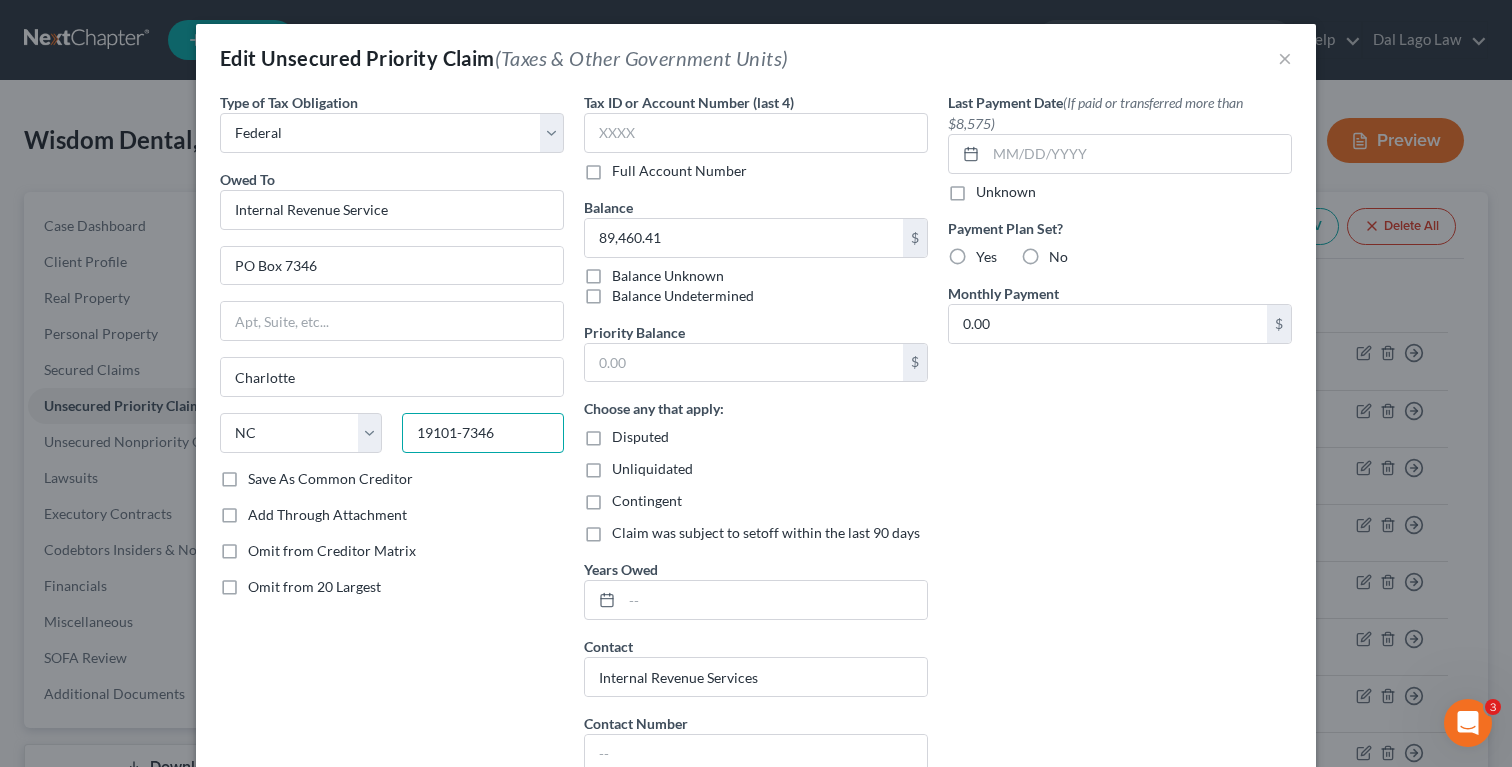 type on "19101-7346" 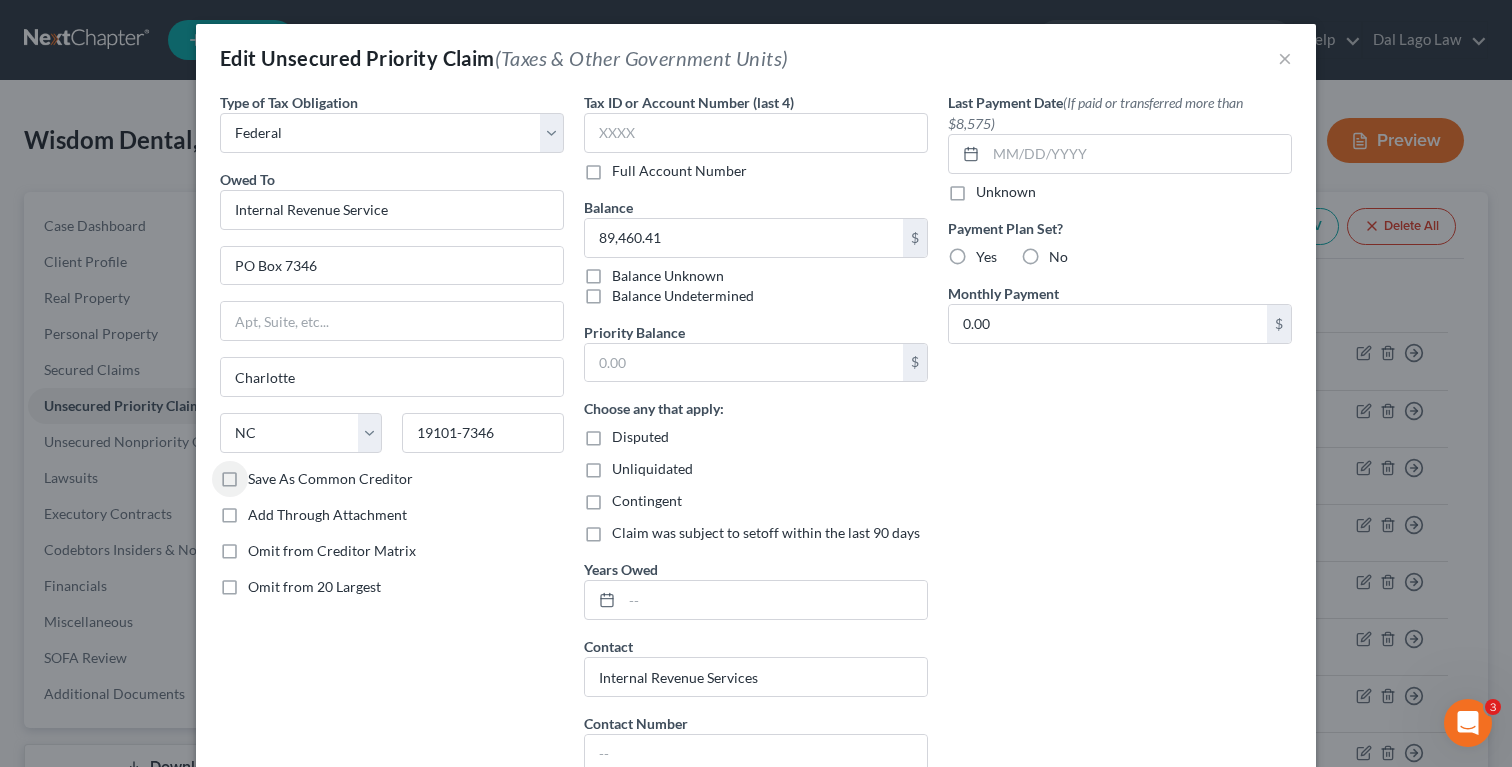 click on "Save As Common Creditor" at bounding box center [262, 475] 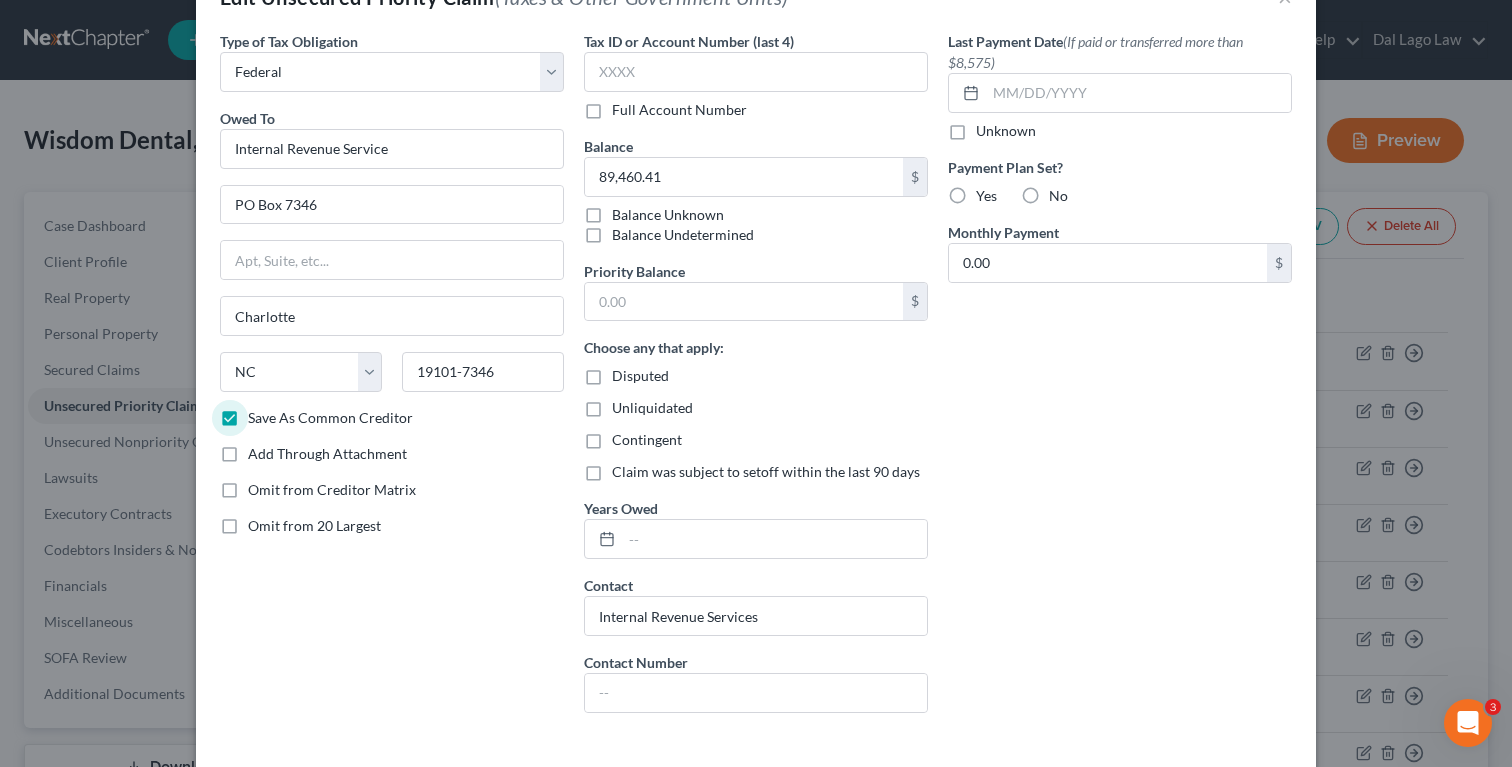 scroll, scrollTop: 67, scrollLeft: 0, axis: vertical 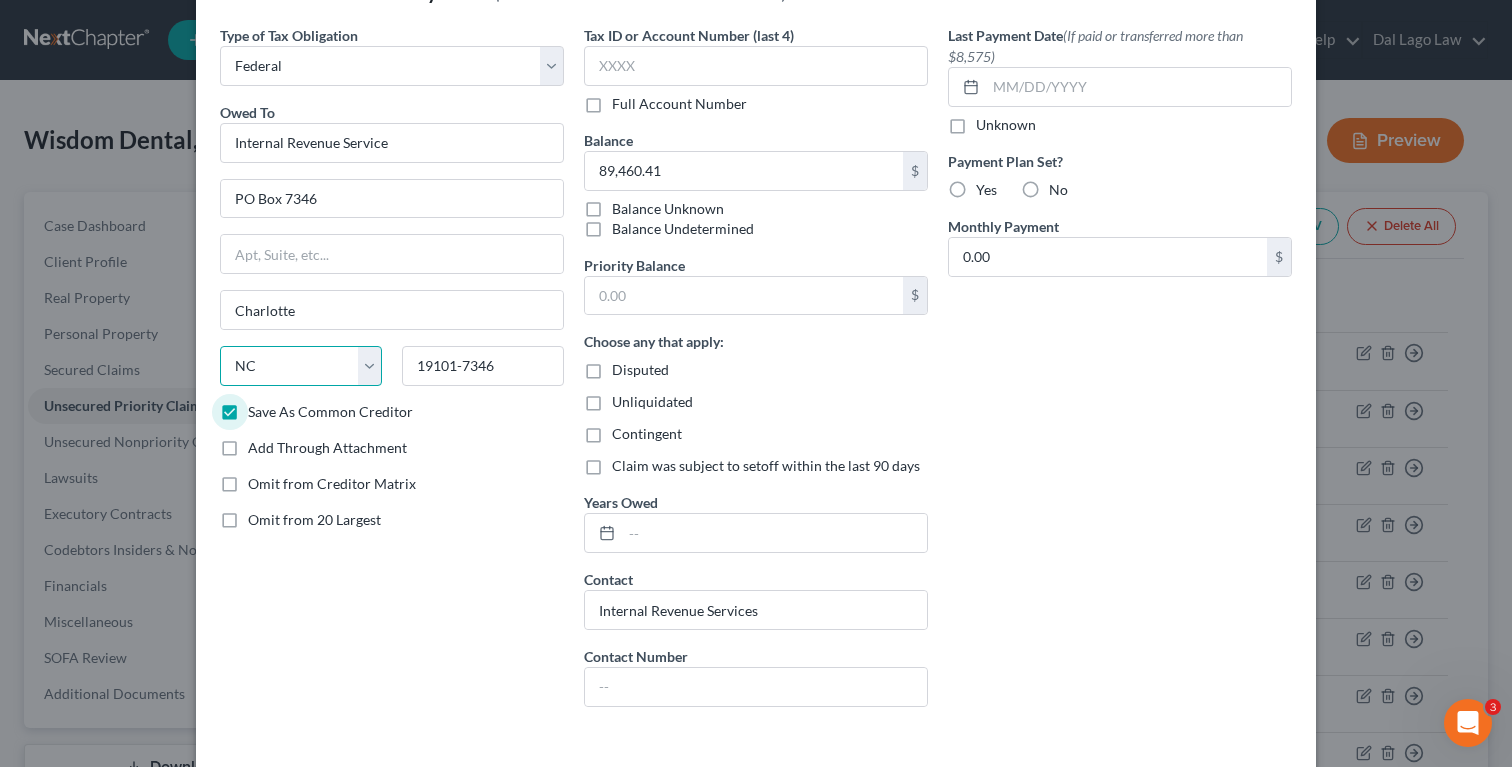click on "State AL AK AR AZ CA CO CT DE DC FL GA GU HI ID IL IN IA KS KY LA ME MD MA MI MN MS MO MT NC ND NE NV NH NJ NM NY OH OK OR PA PR RI SC SD TN TX UT VI VA VT WA WV WI WY" at bounding box center [301, 366] 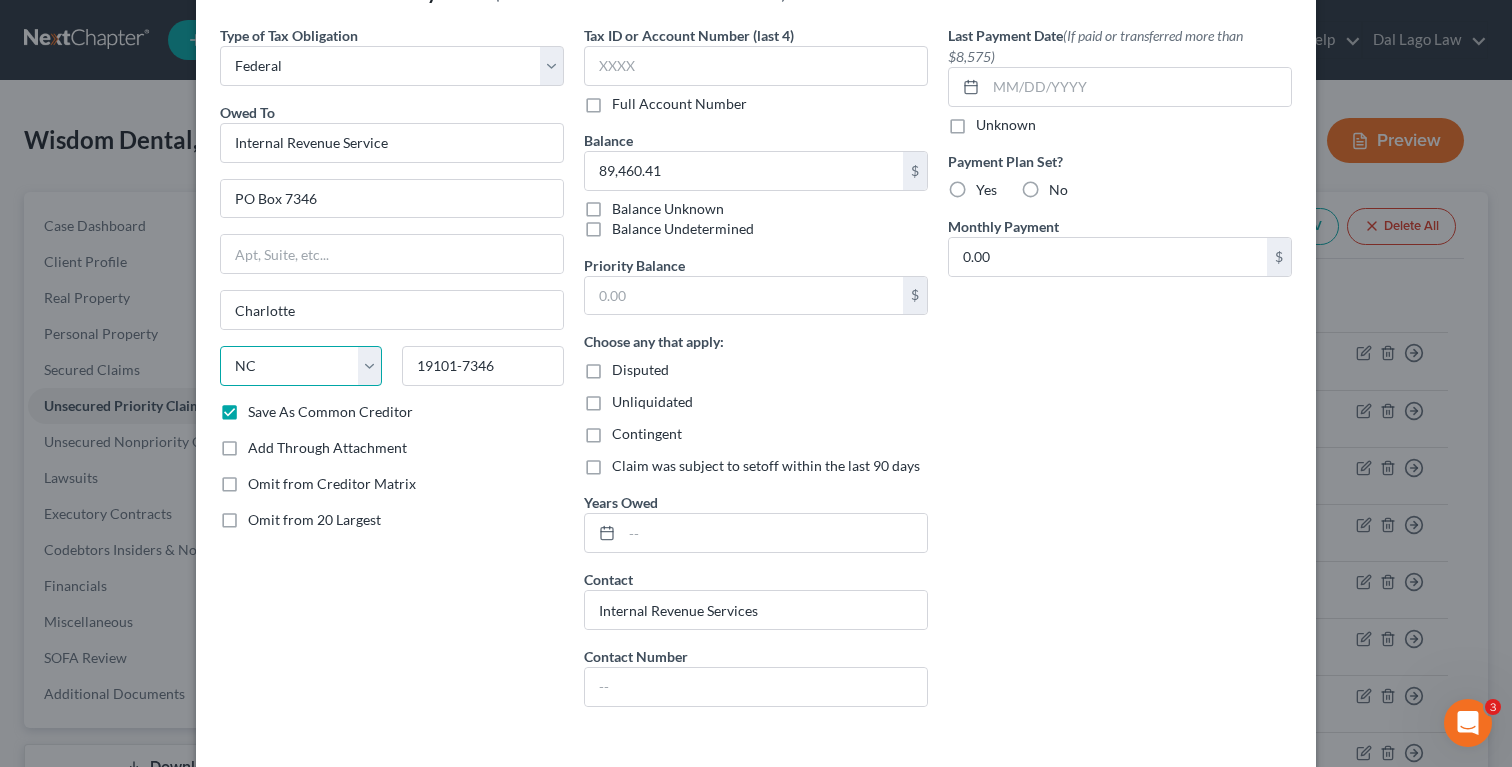 select on "39" 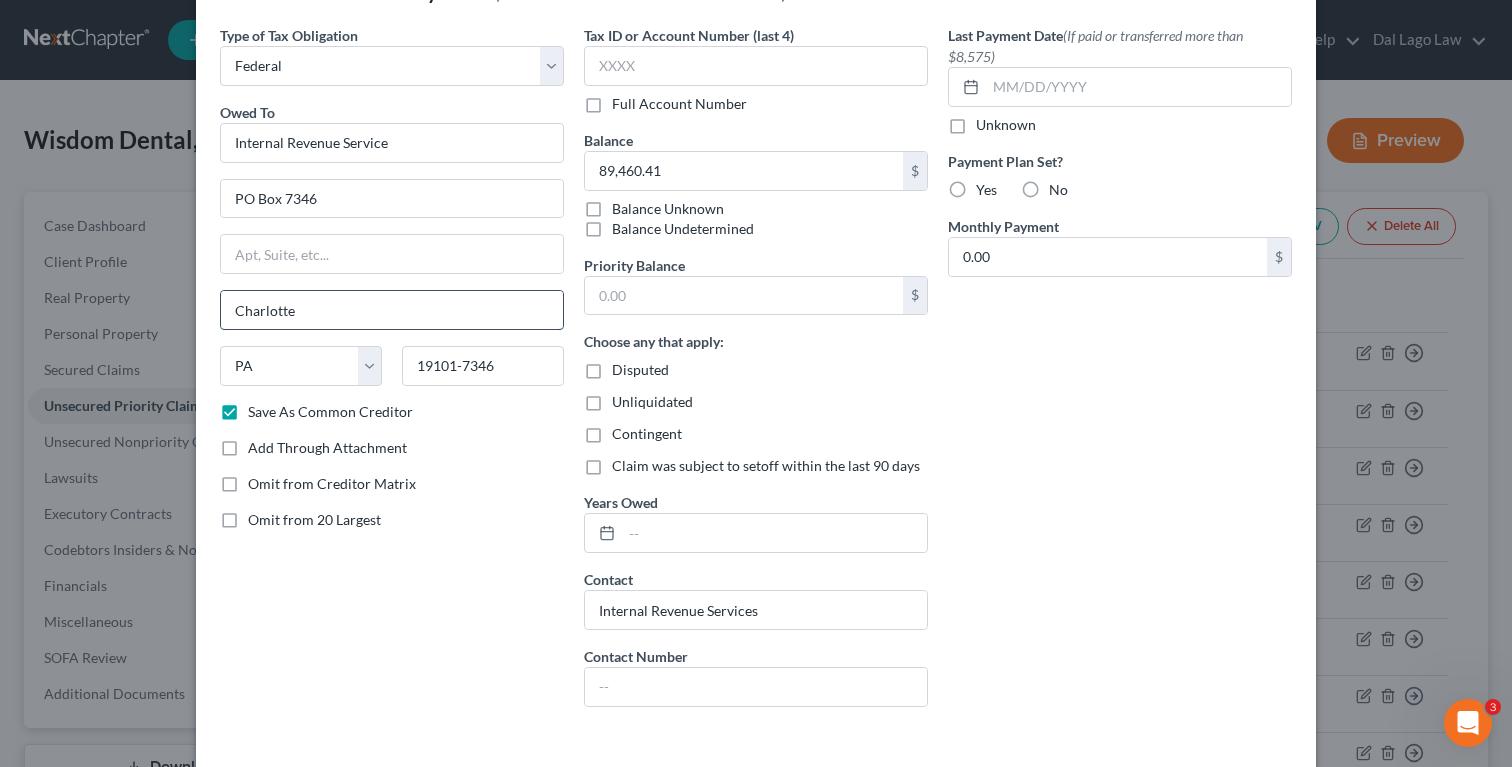 click on "Charlotte" at bounding box center [392, 310] 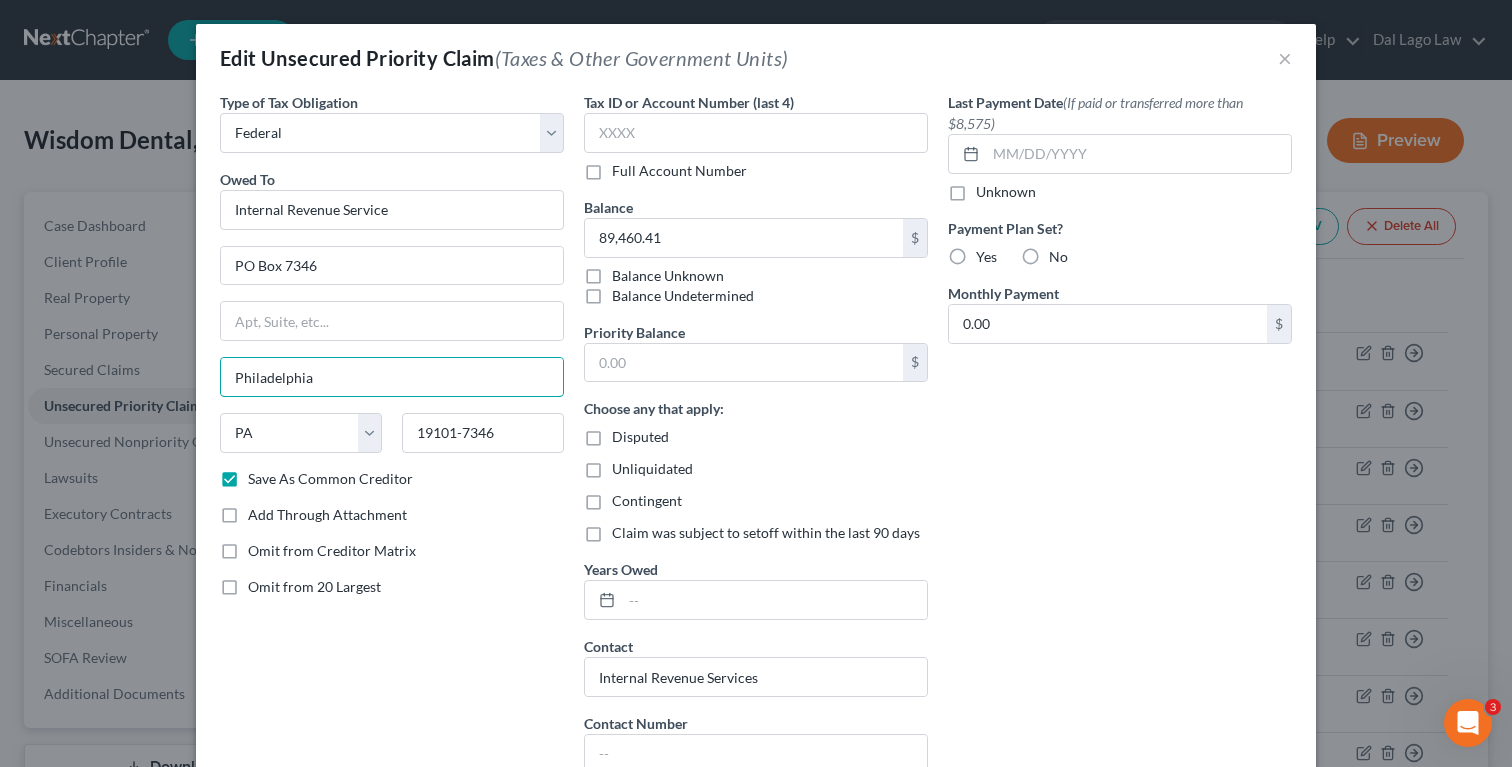 scroll, scrollTop: 206, scrollLeft: 0, axis: vertical 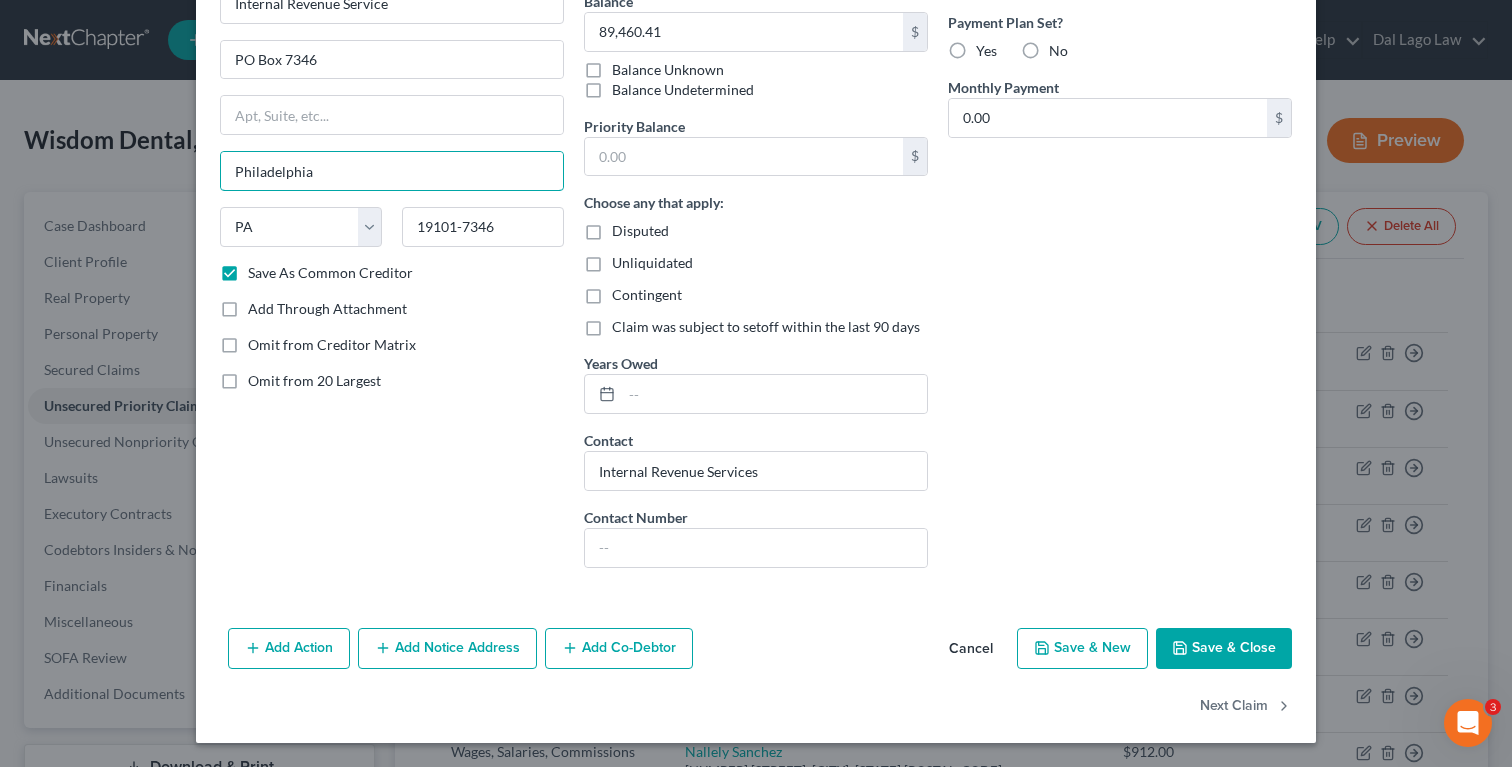 type on "Philadelphia" 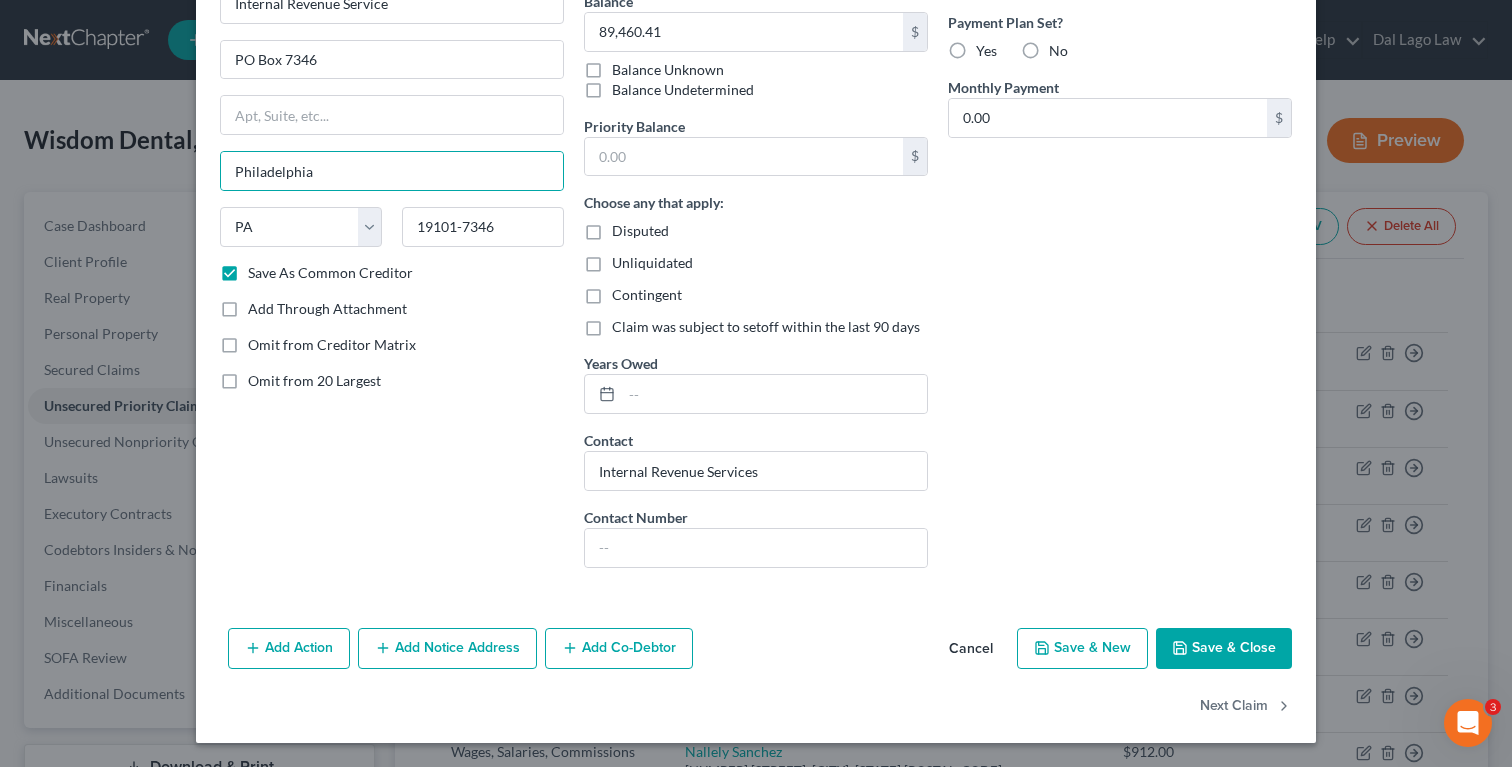 click on "Save & Close" at bounding box center (1224, 649) 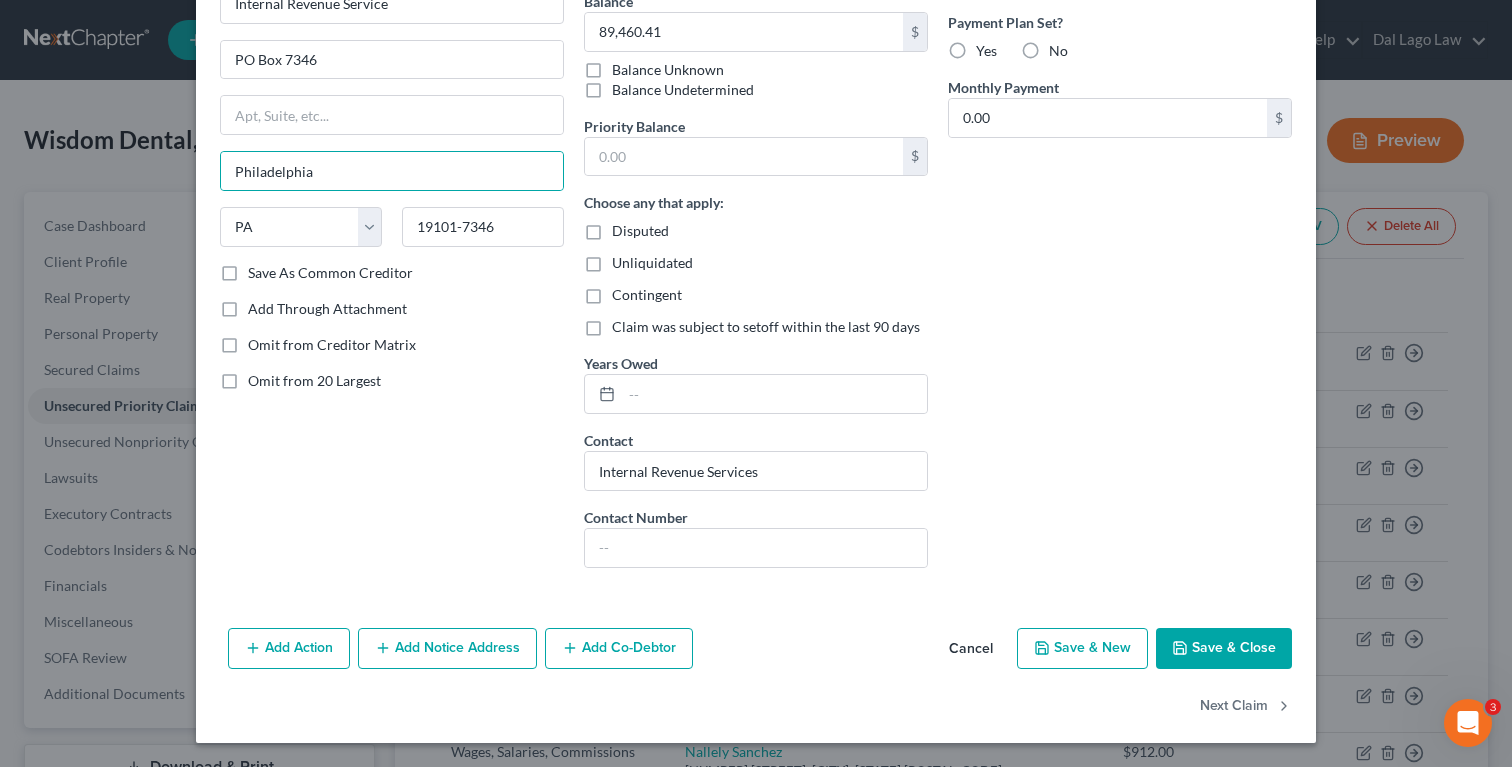 checkbox on "false" 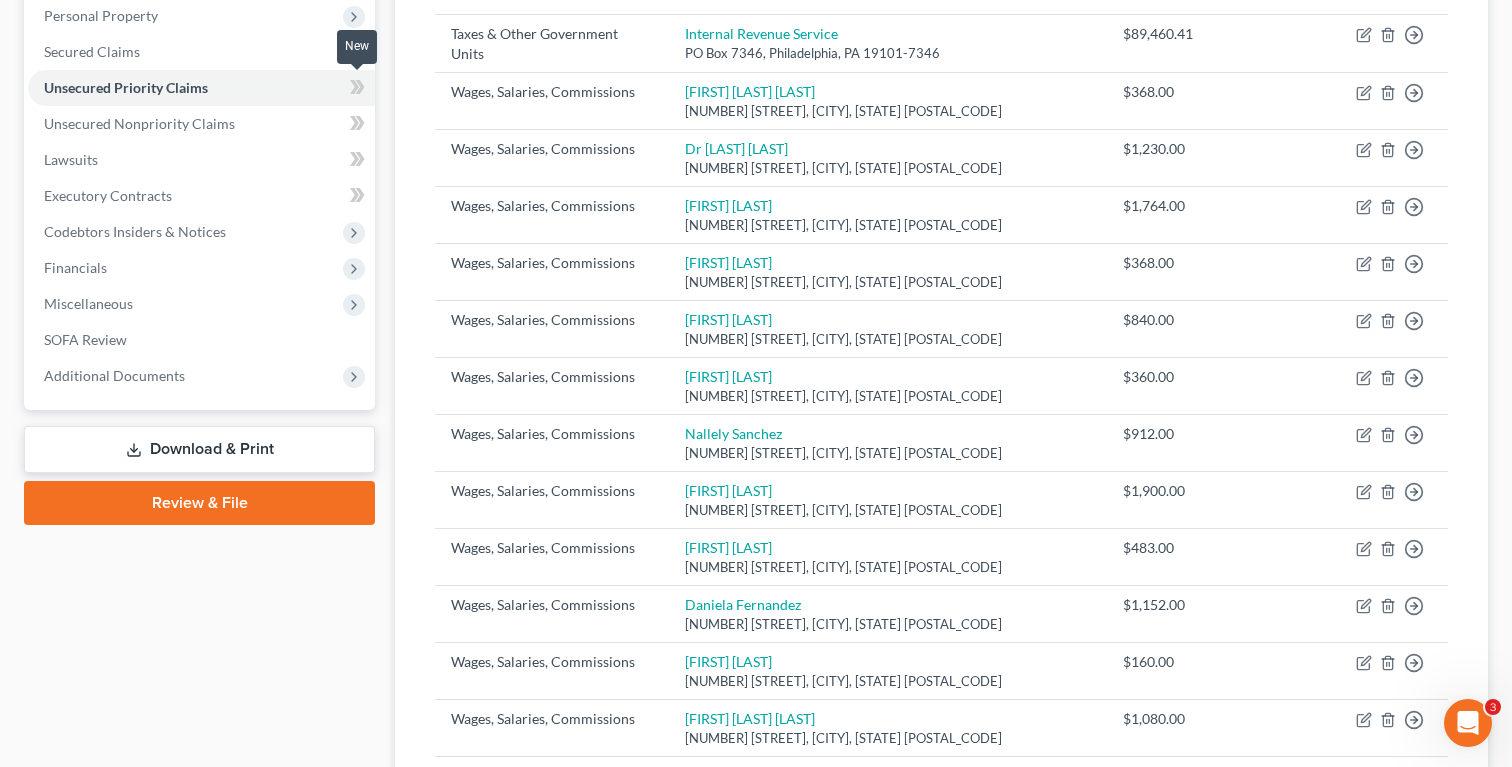 scroll, scrollTop: 0, scrollLeft: 0, axis: both 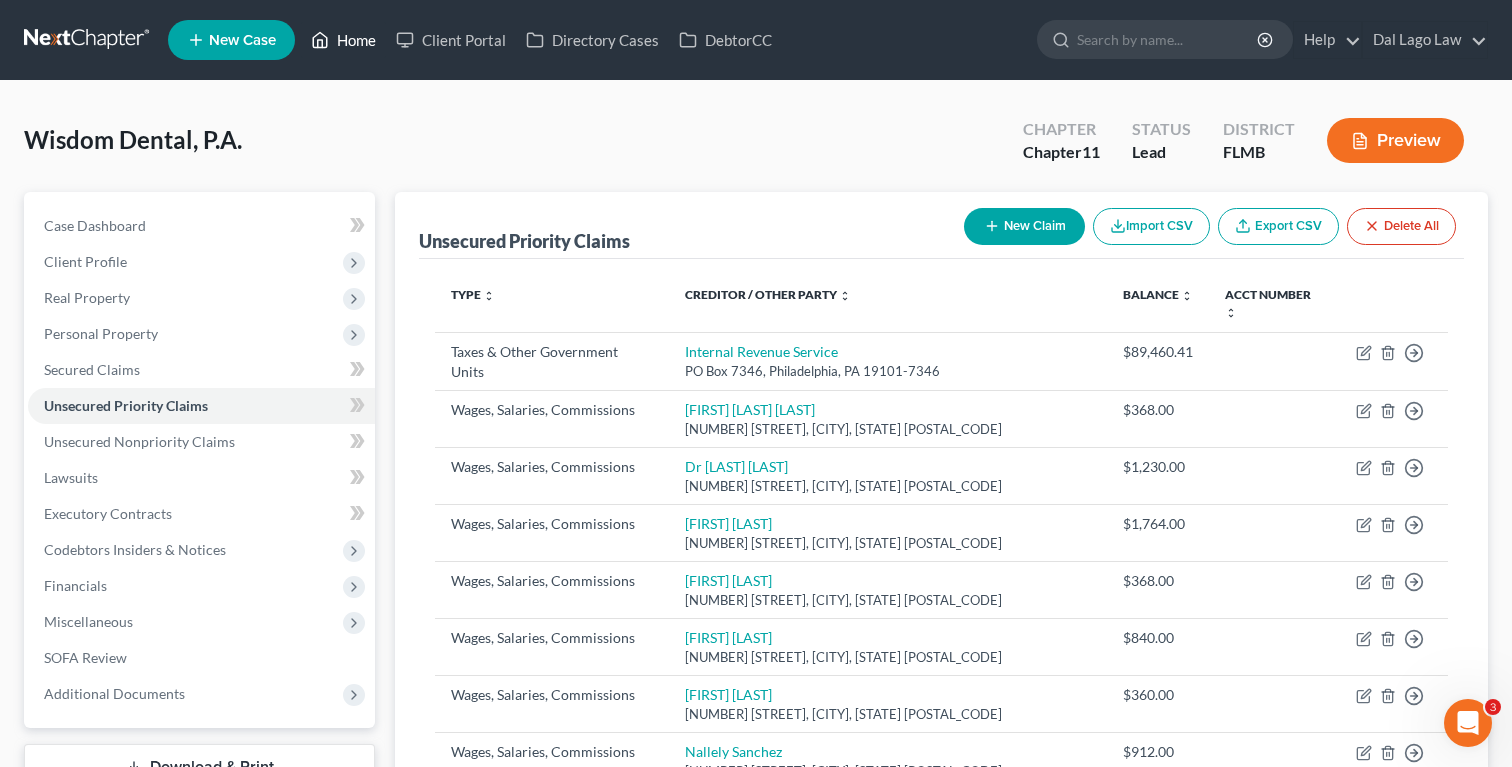 click 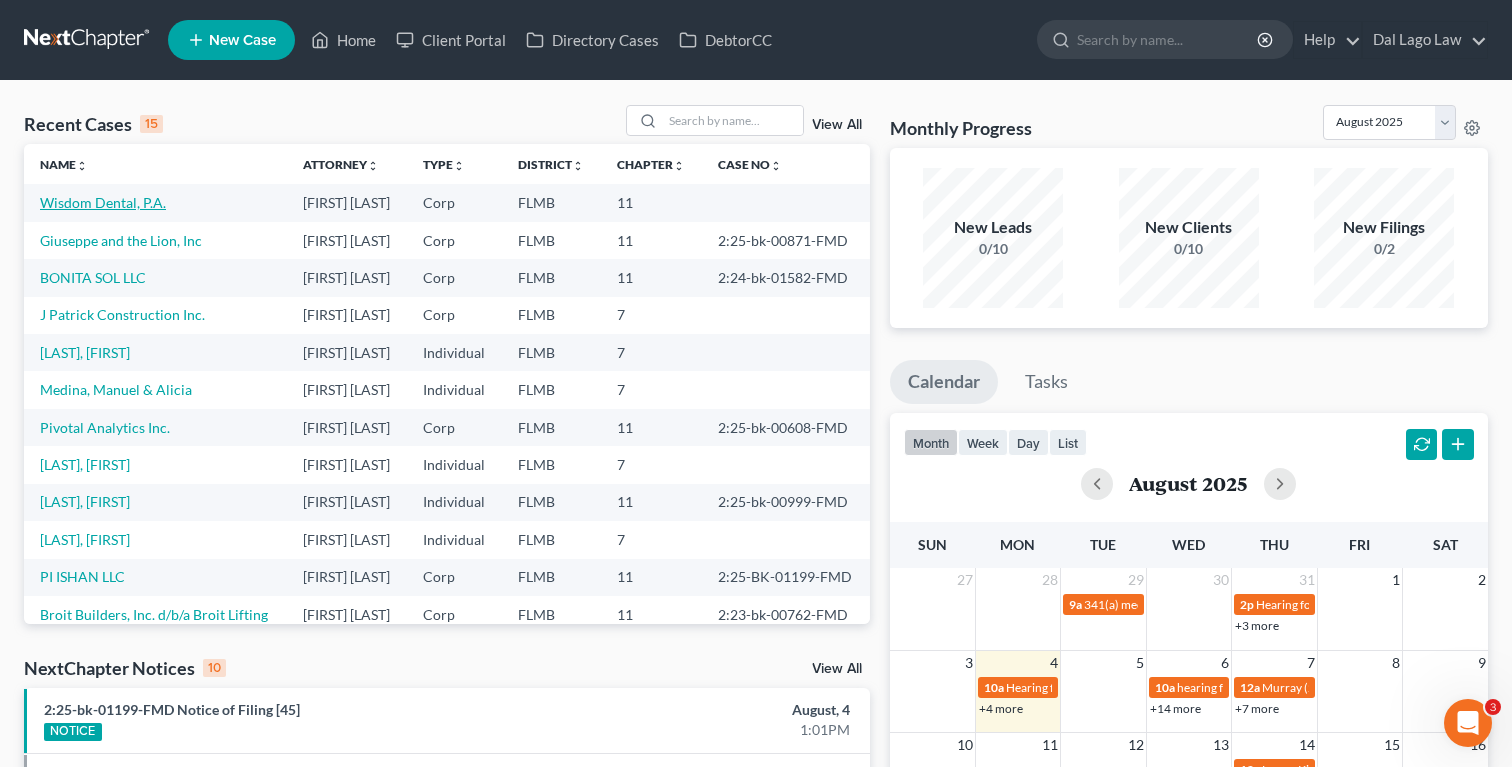 click on "Wisdom Dental, P.A." at bounding box center [103, 202] 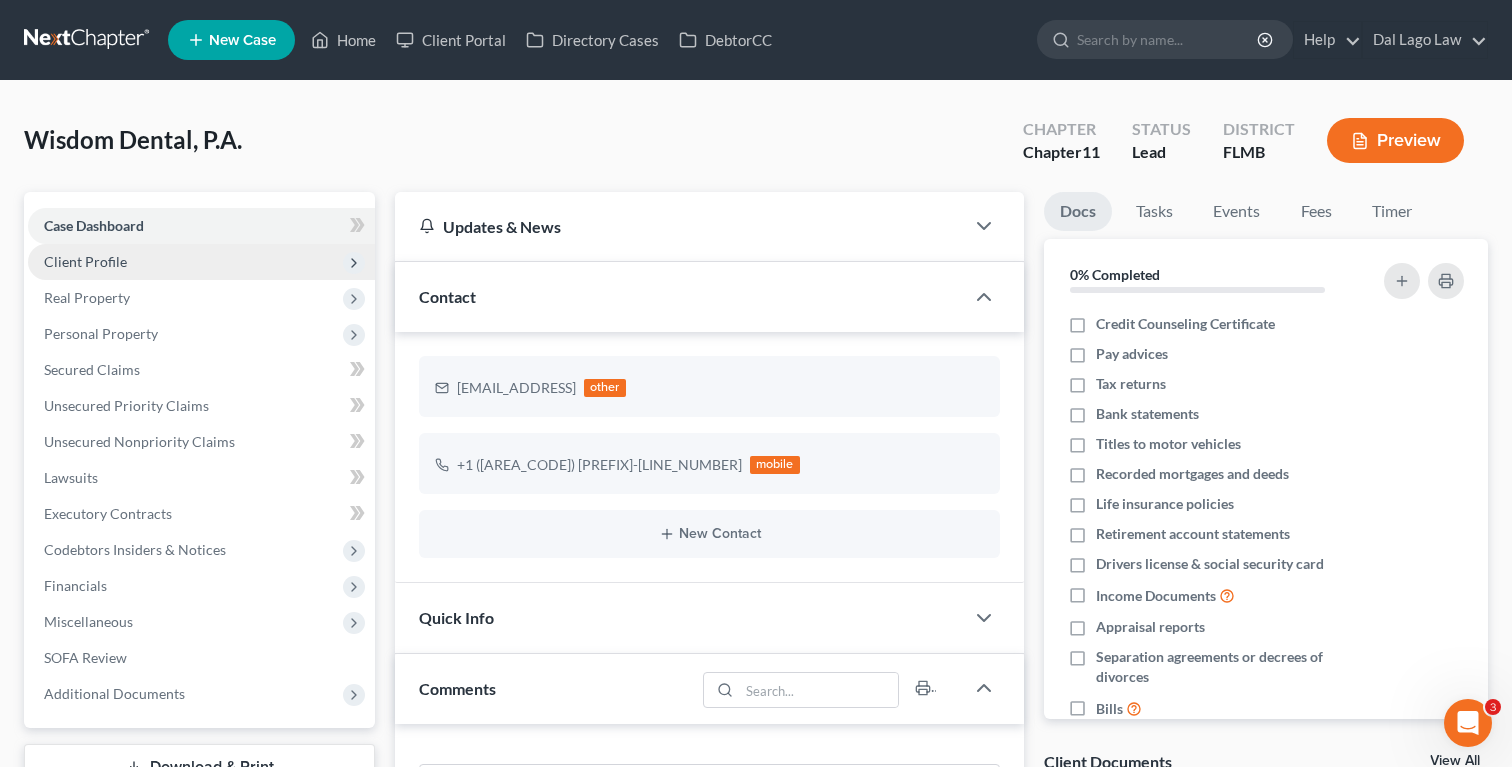 scroll, scrollTop: 788, scrollLeft: 0, axis: vertical 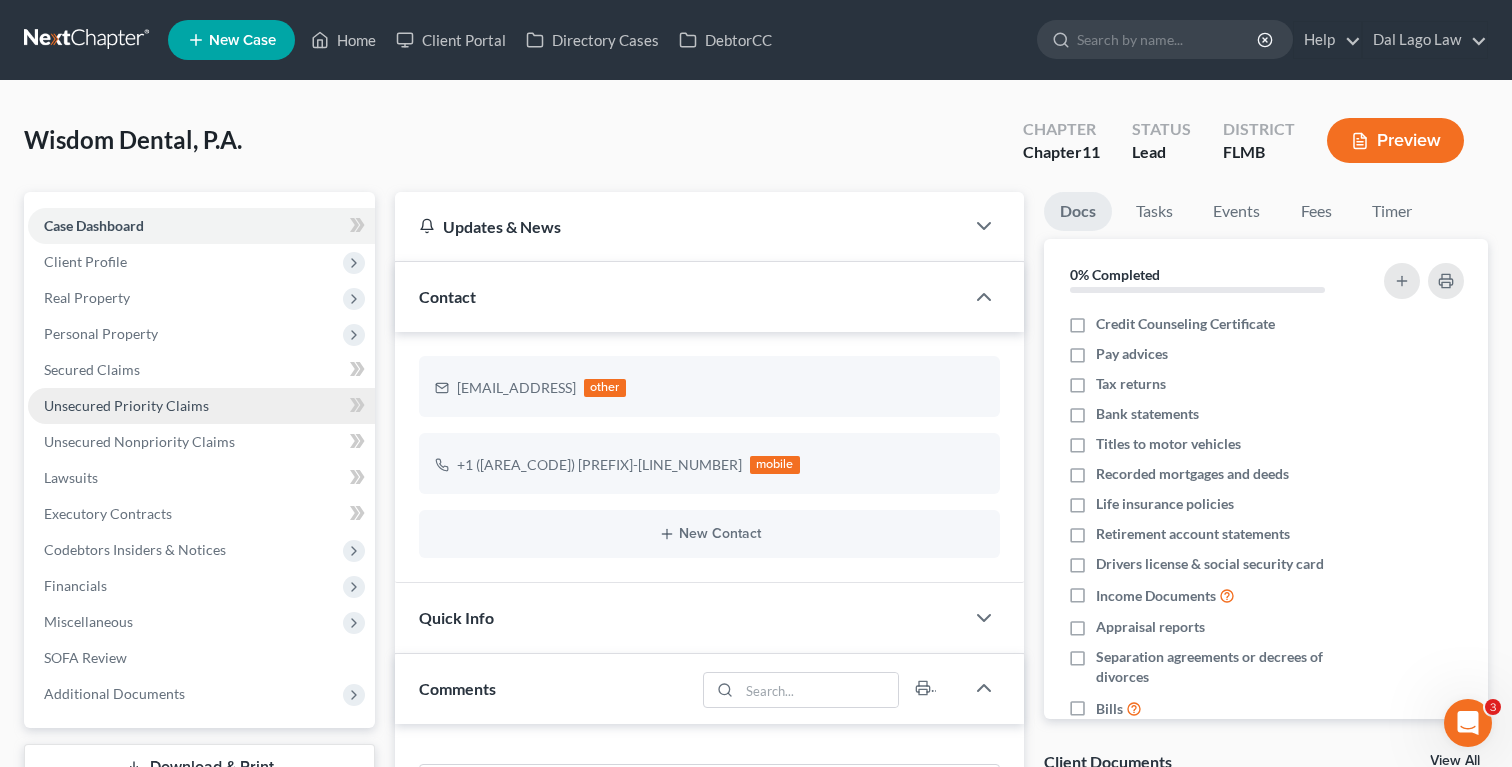 click on "Unsecured Priority Claims" at bounding box center (126, 405) 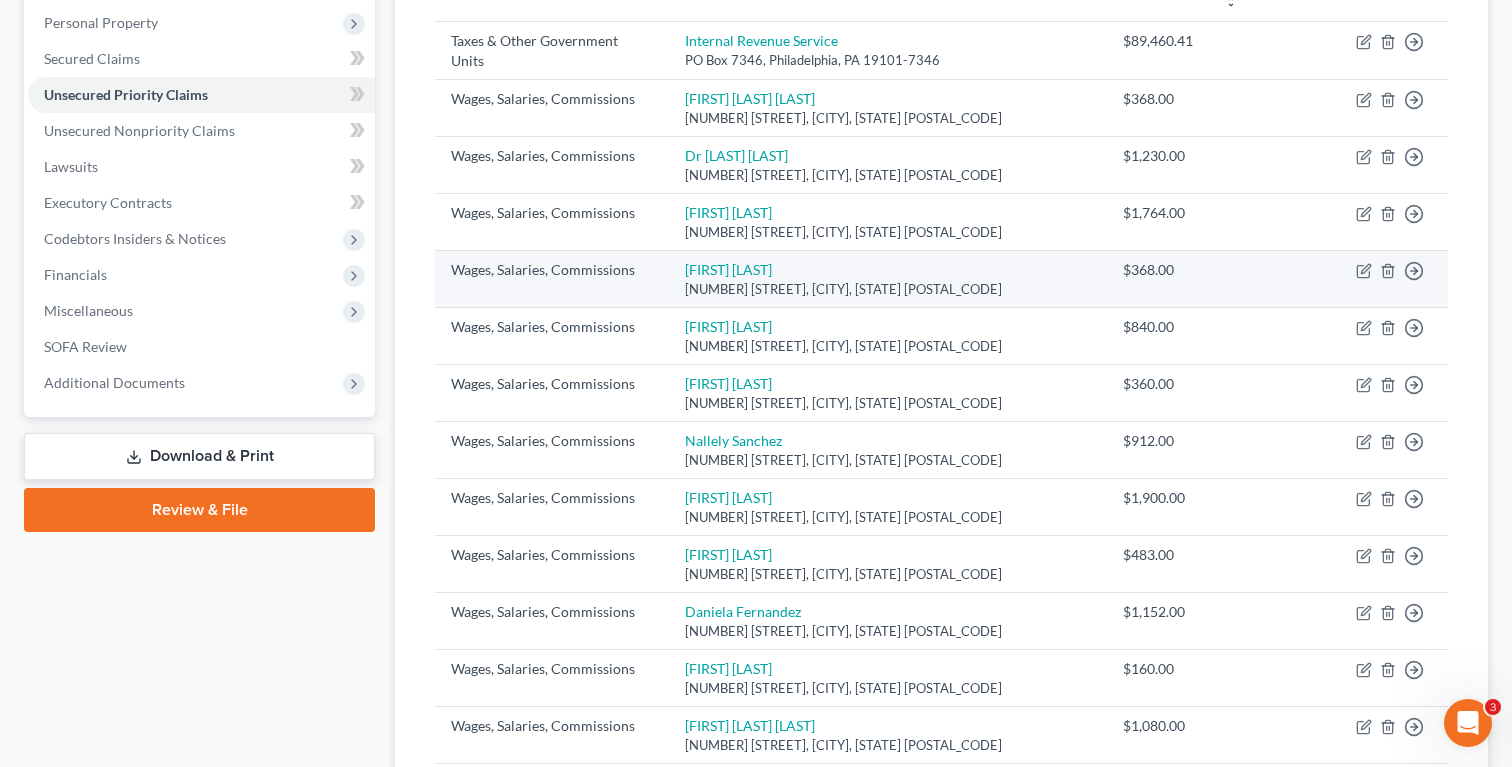 scroll, scrollTop: 0, scrollLeft: 0, axis: both 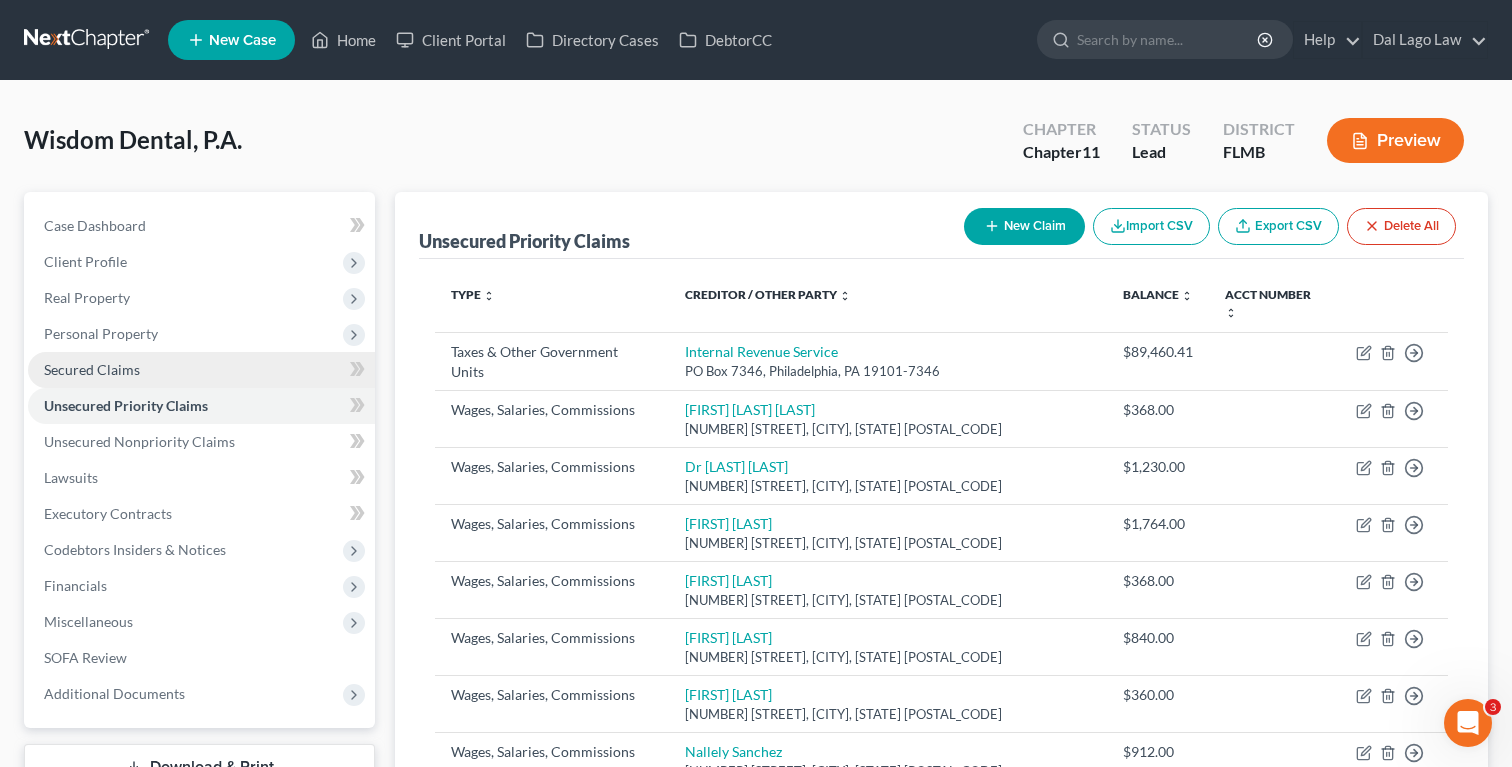 click on "Secured Claims" at bounding box center [201, 370] 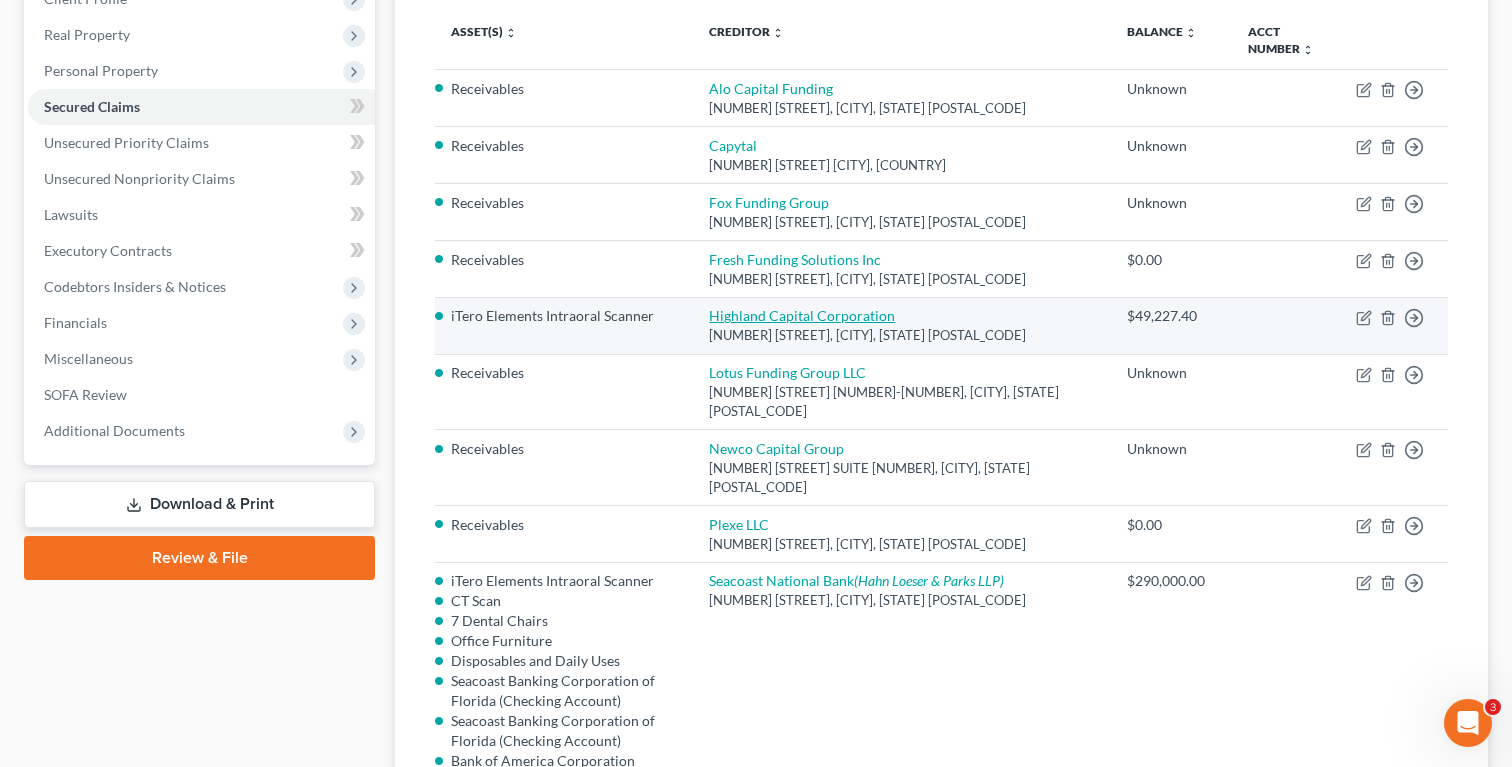 scroll, scrollTop: 0, scrollLeft: 0, axis: both 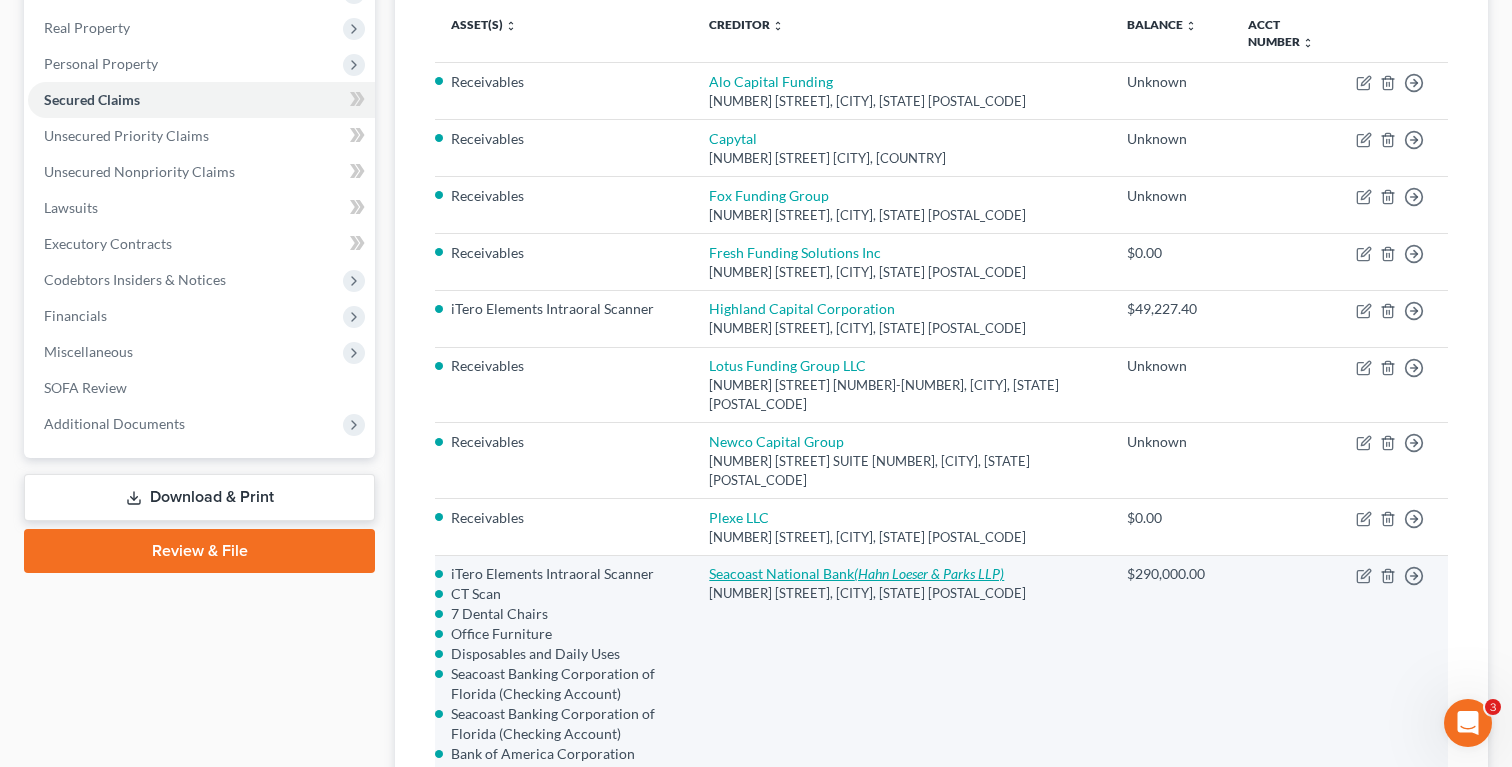 click on "(Hahn Loeser & Parks LLP)" at bounding box center [929, 573] 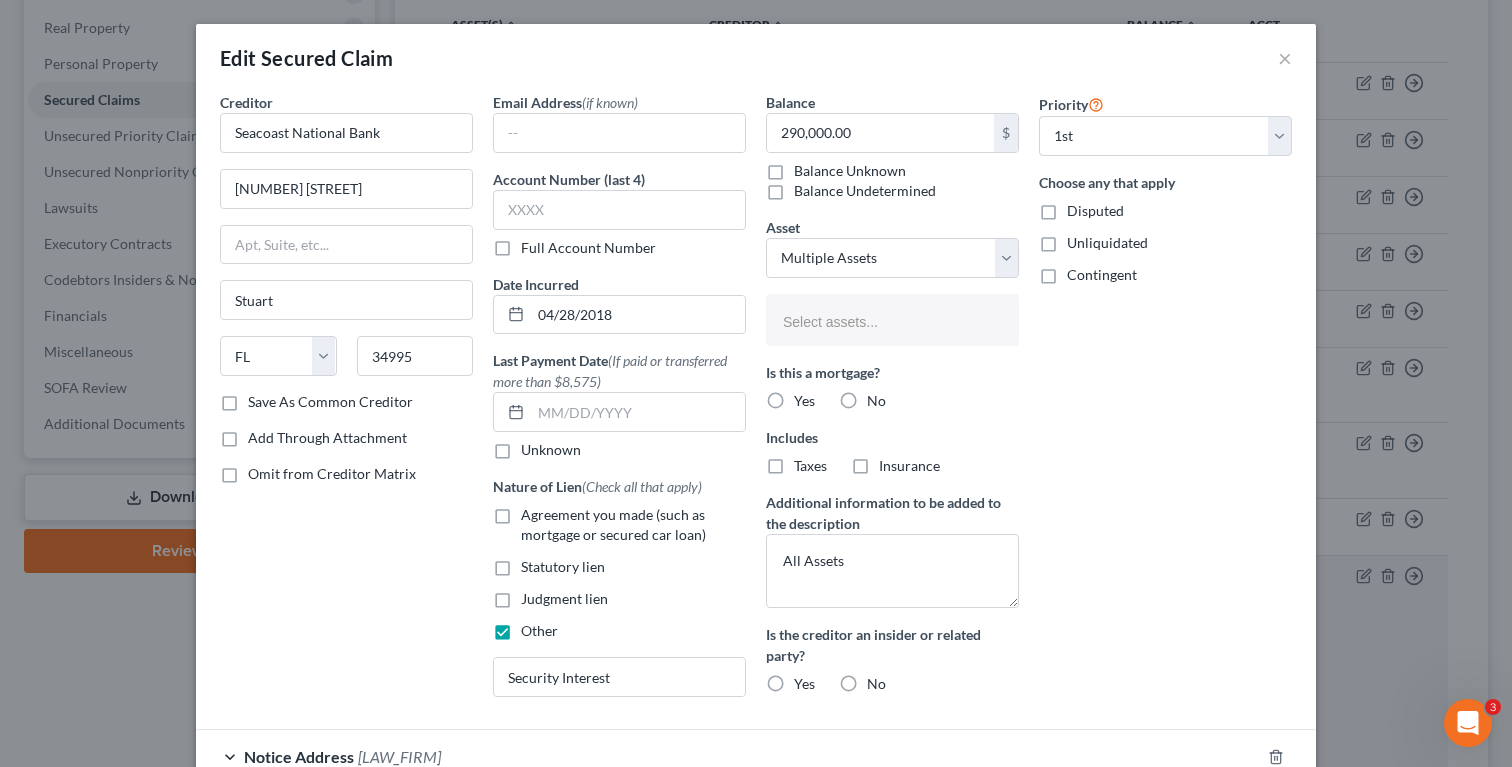 type 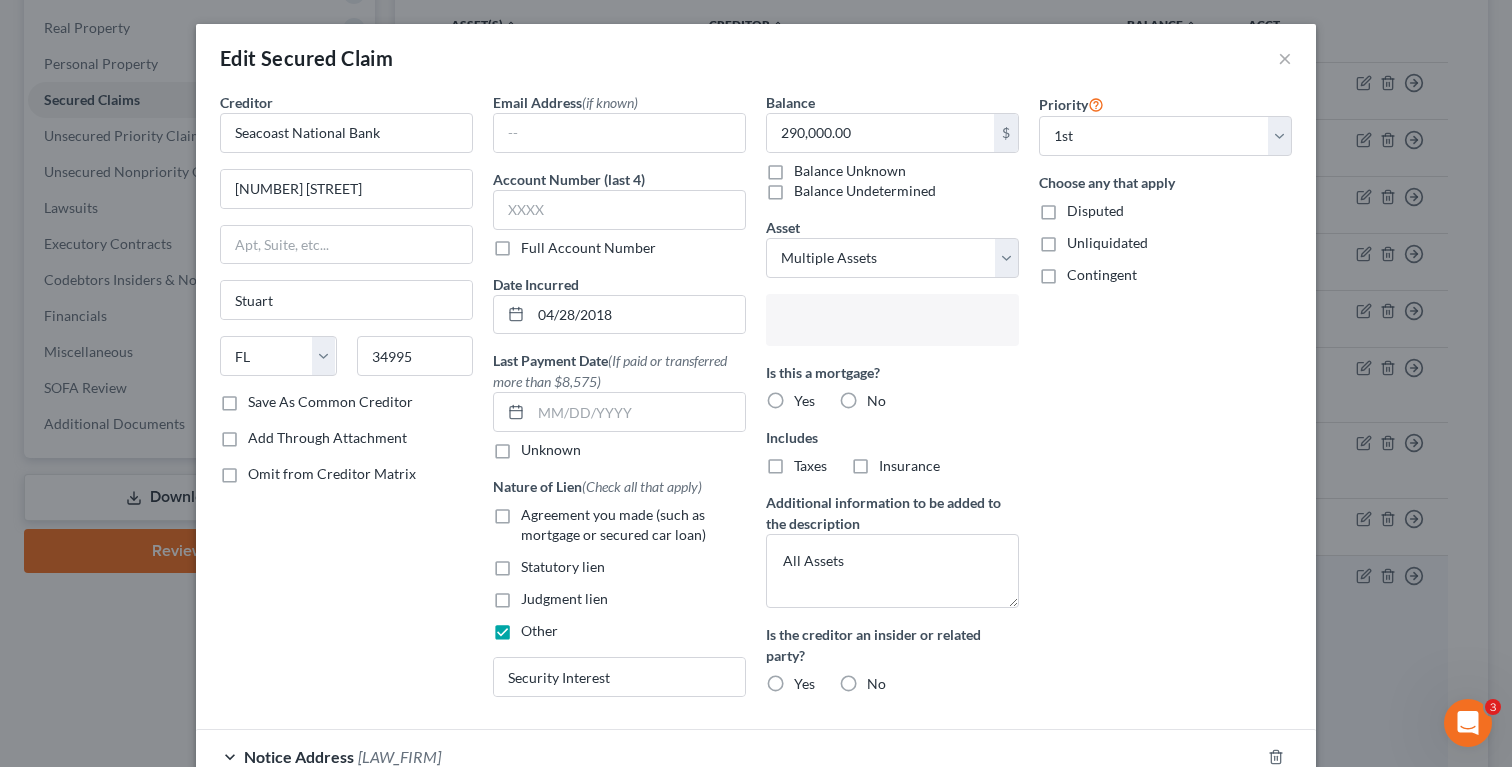 scroll, scrollTop: 216, scrollLeft: 0, axis: vertical 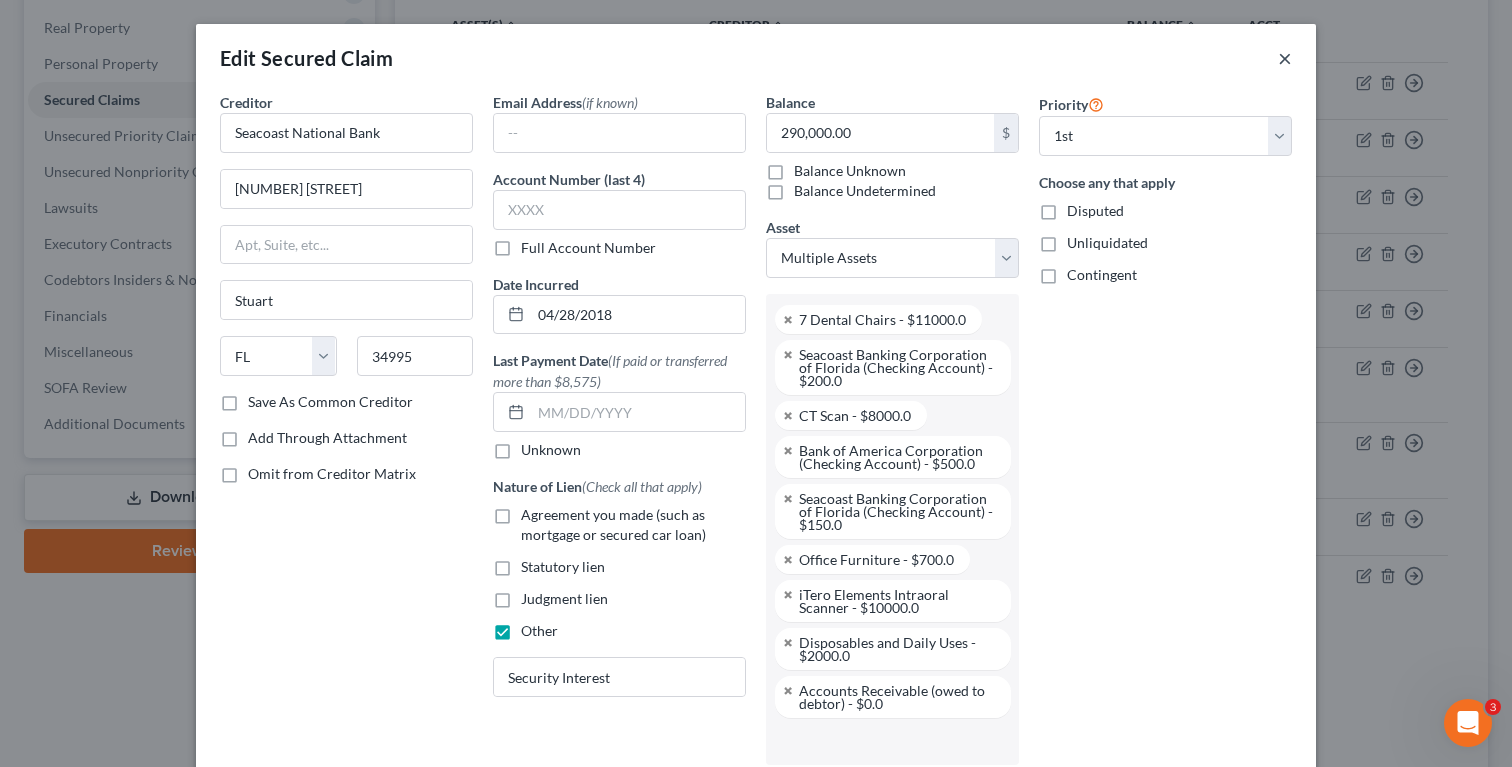click on "×" at bounding box center [1285, 58] 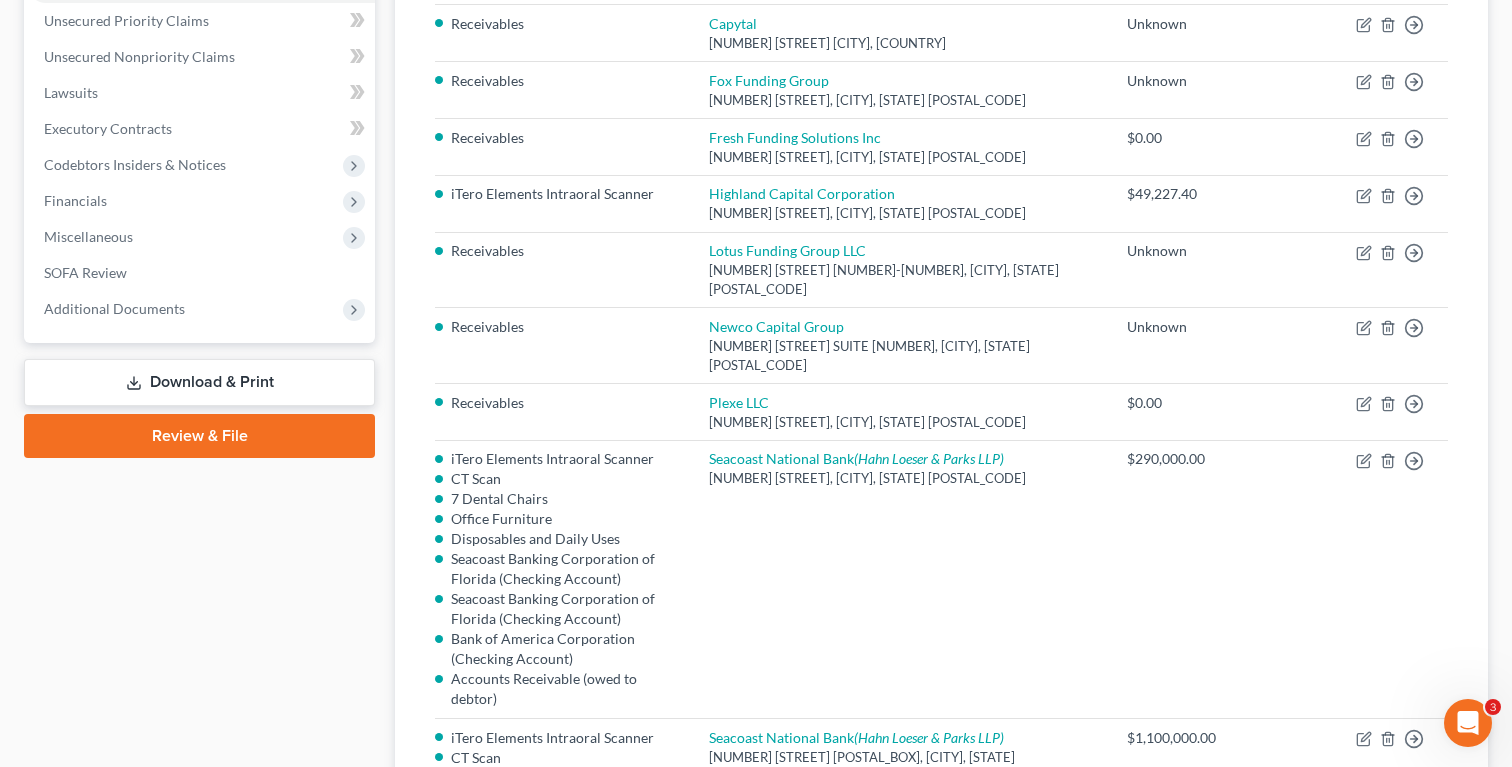 scroll, scrollTop: 699, scrollLeft: 0, axis: vertical 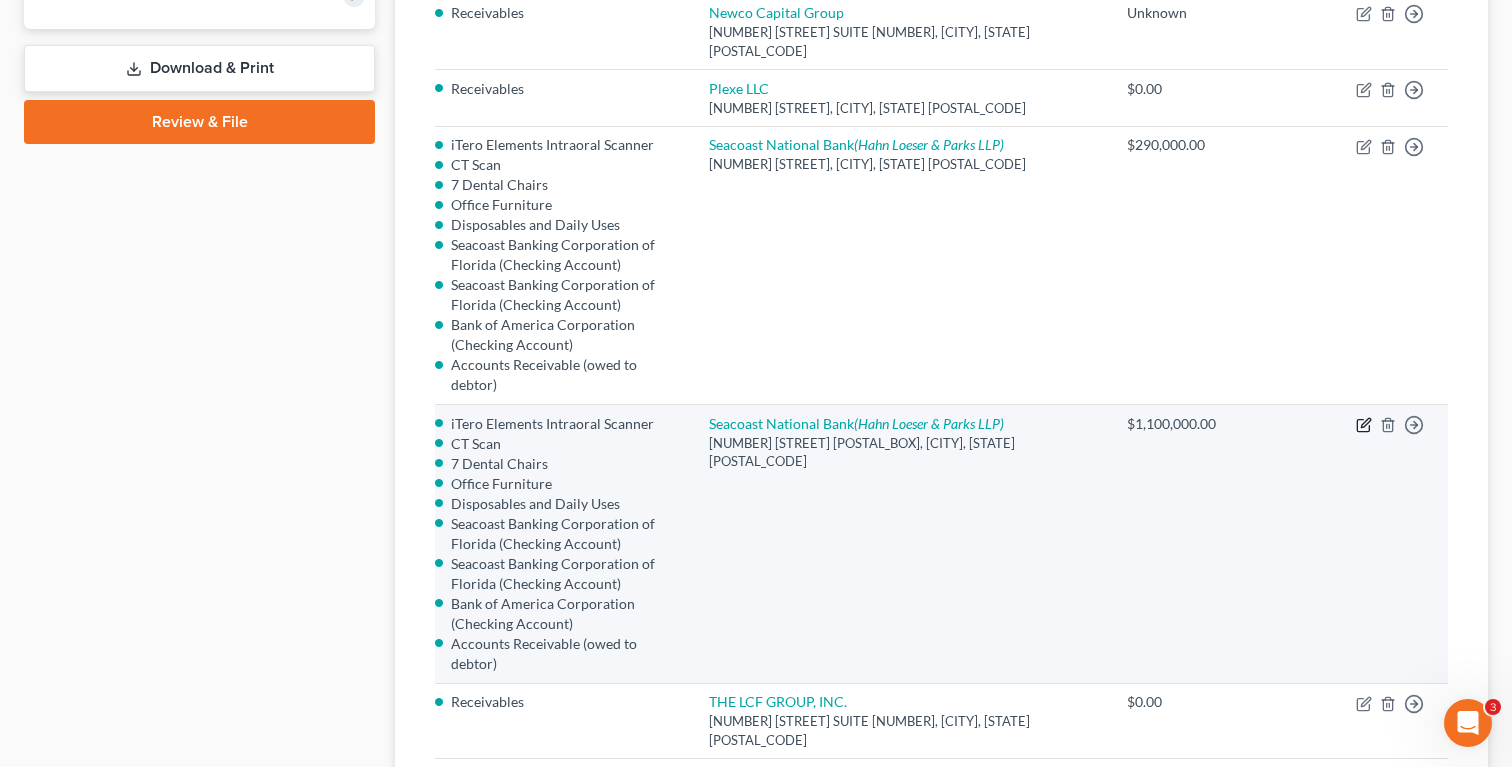 click 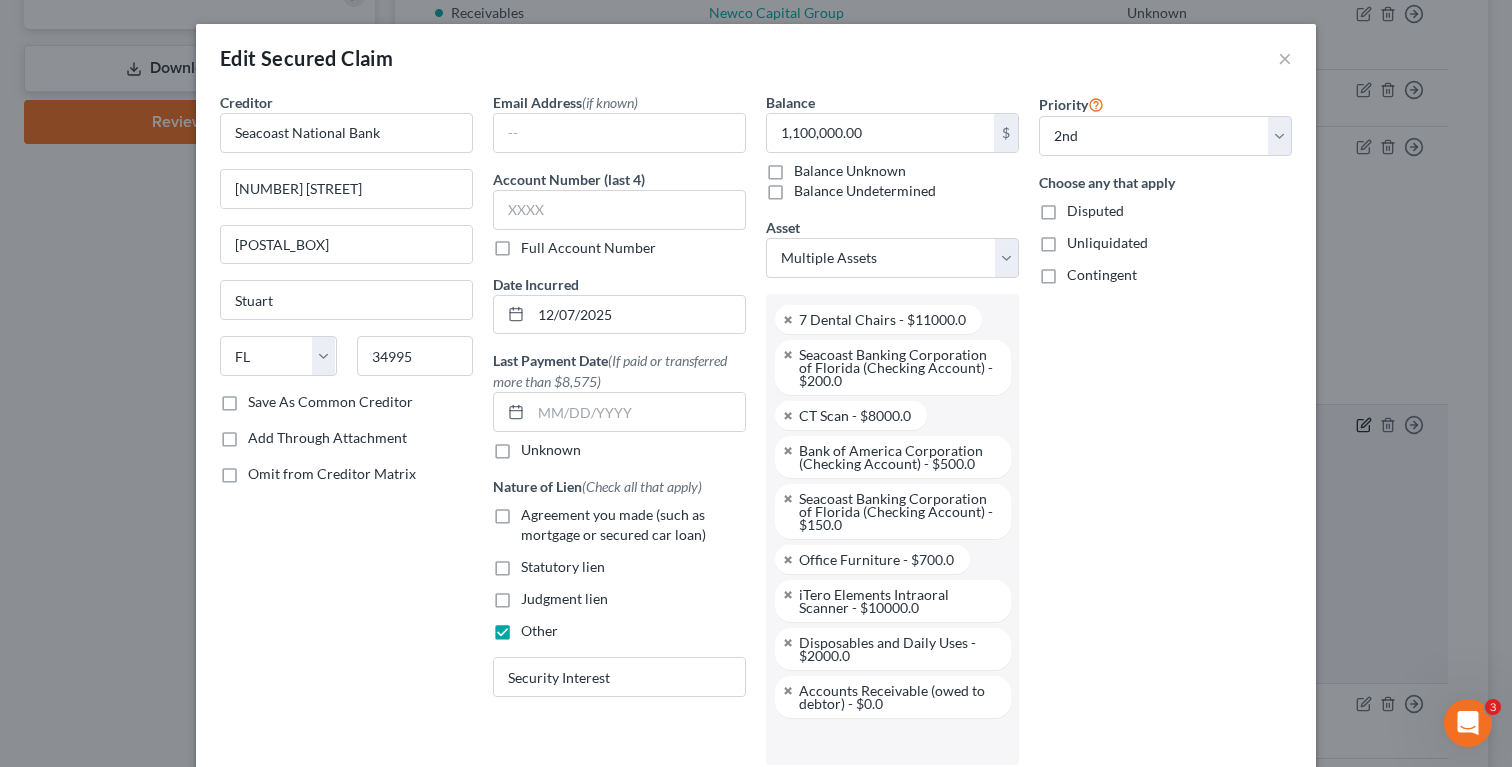 scroll, scrollTop: 252, scrollLeft: 0, axis: vertical 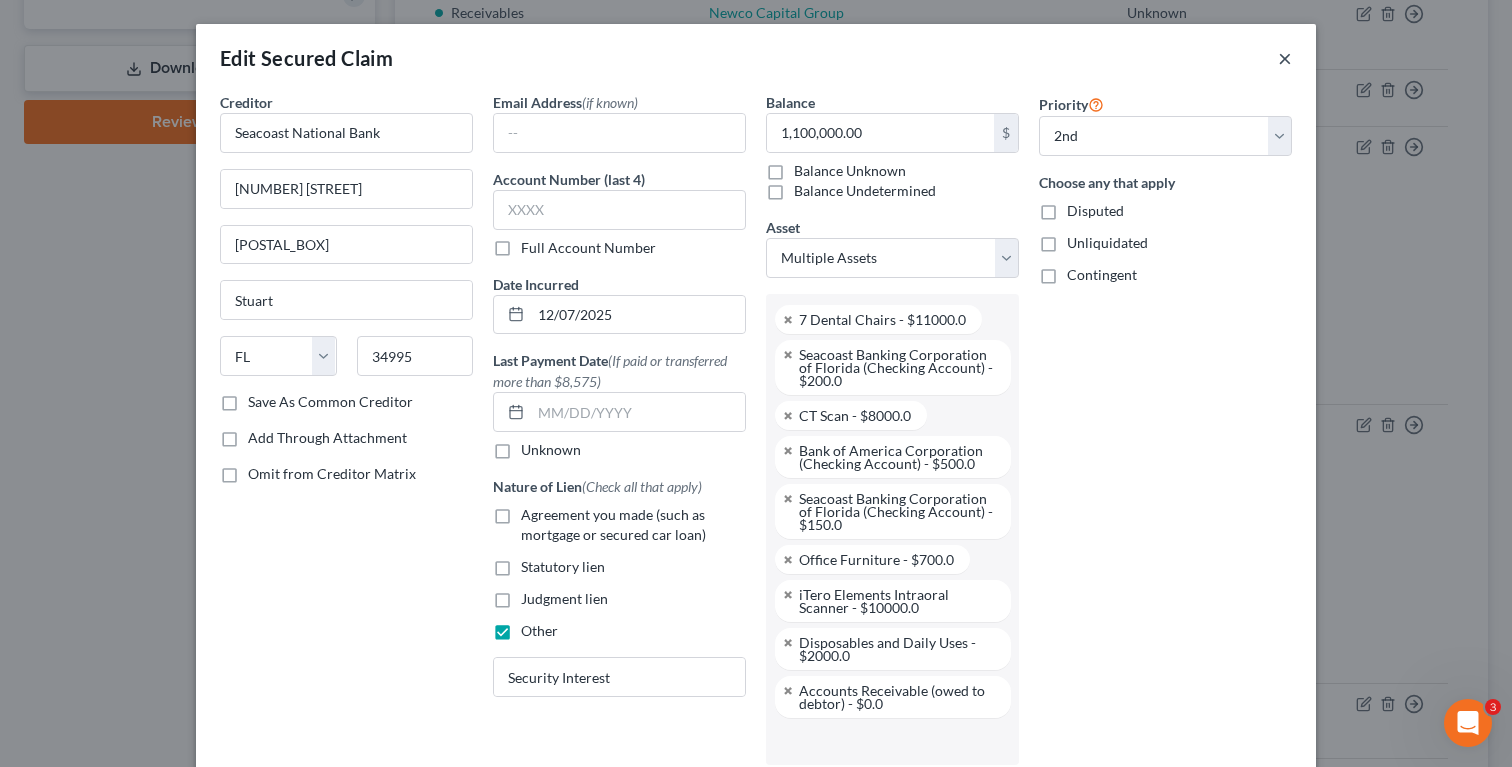 click on "Edit Secured Claim  ×" at bounding box center [756, 58] 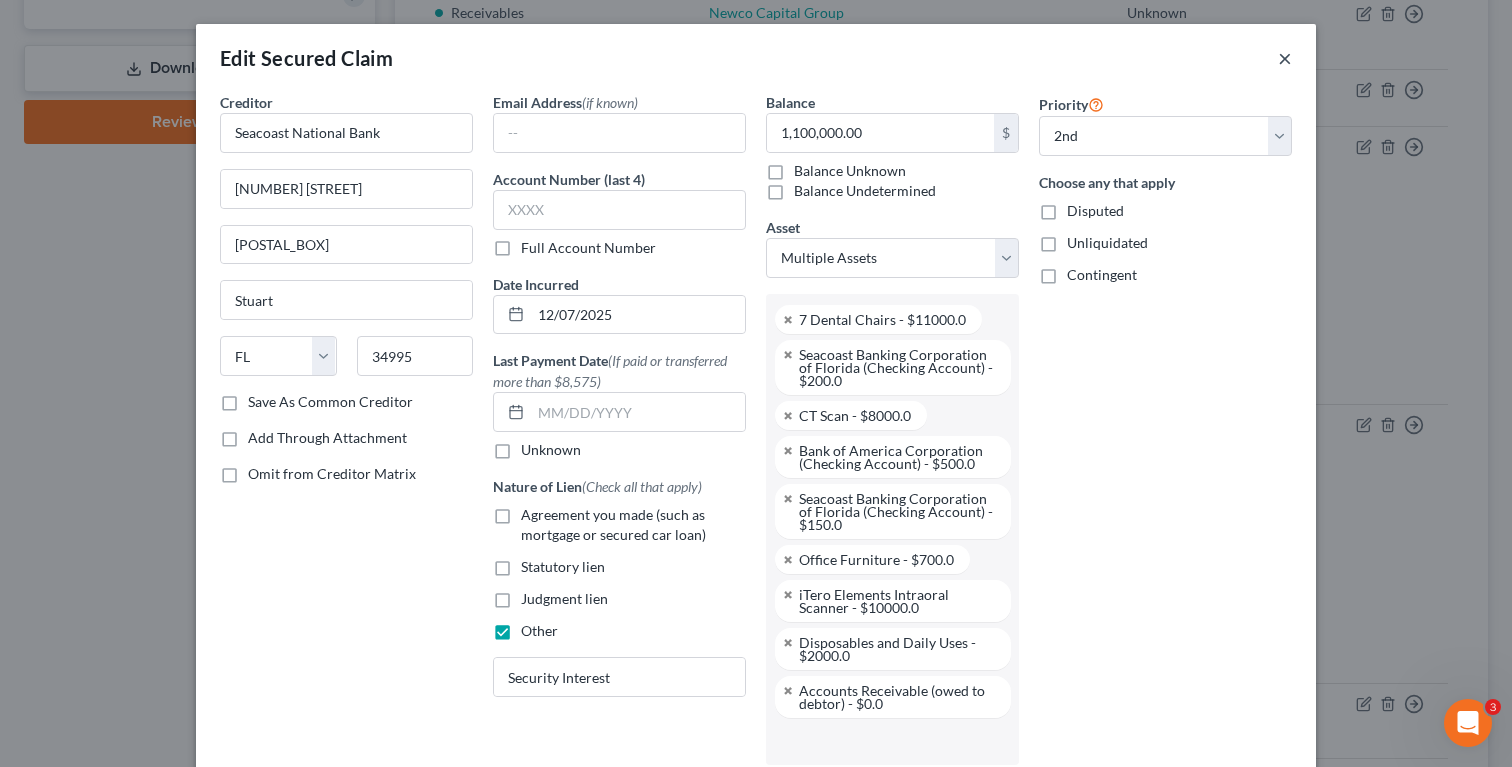 click on "×" at bounding box center (1285, 58) 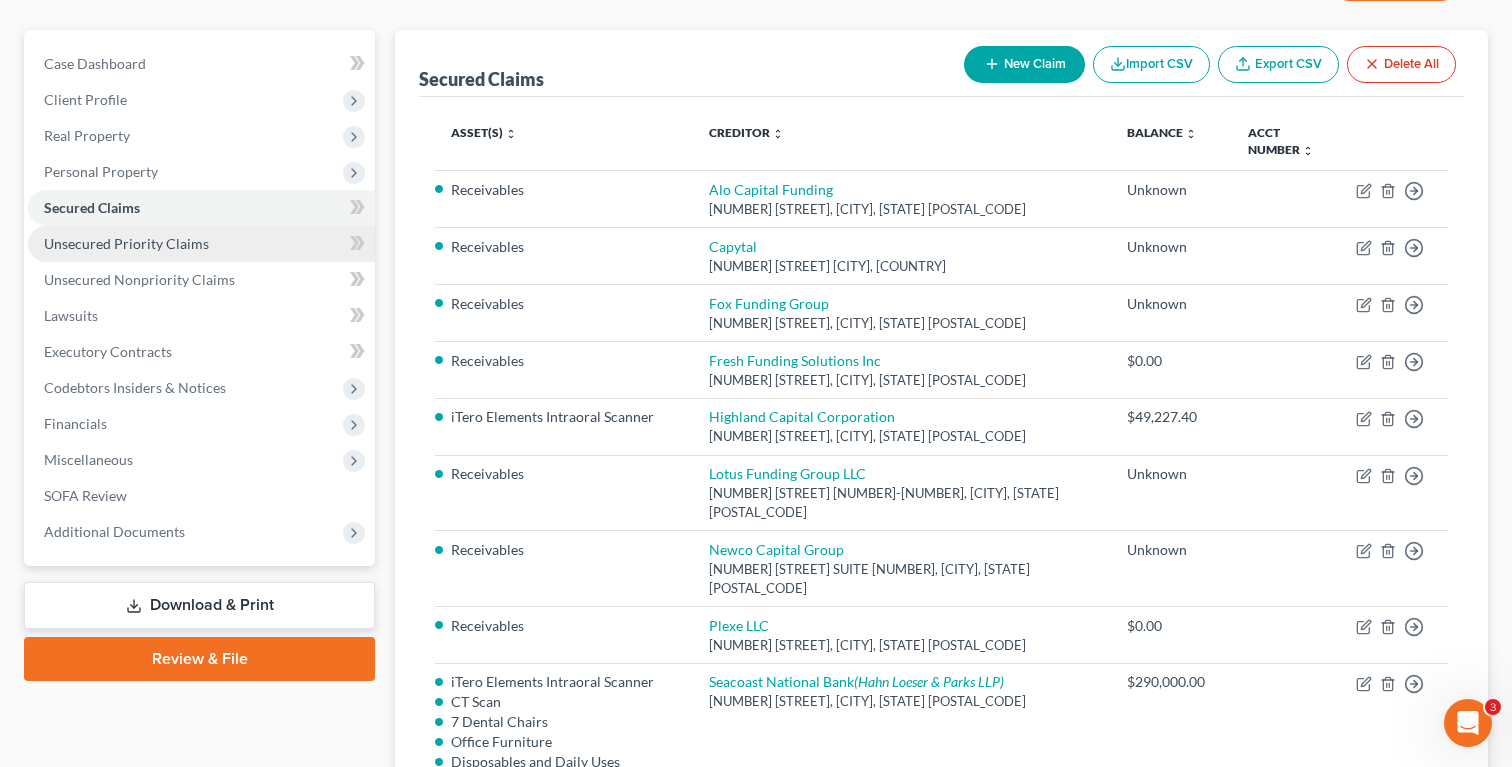 scroll, scrollTop: 107, scrollLeft: 0, axis: vertical 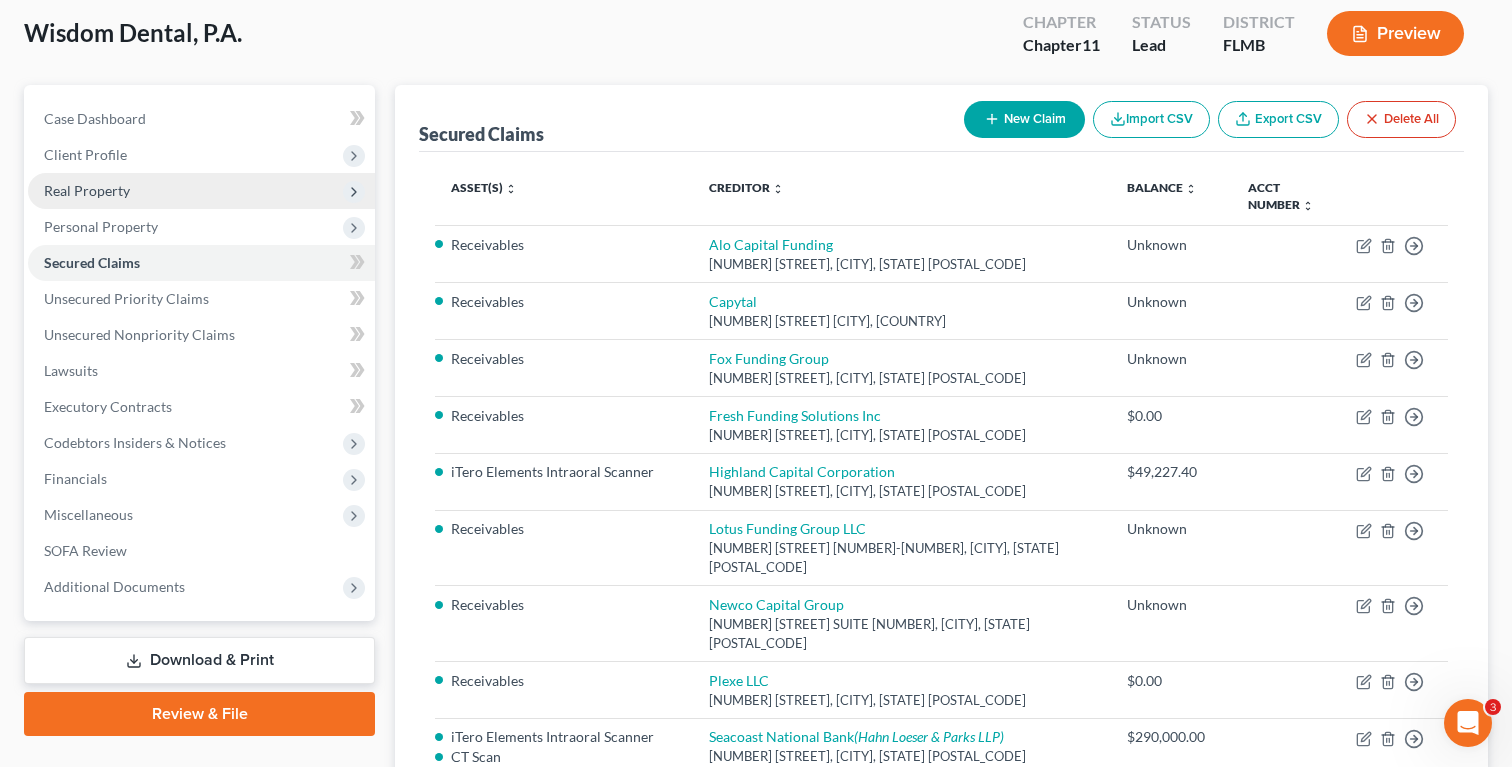 click on "Real Property" at bounding box center (87, 190) 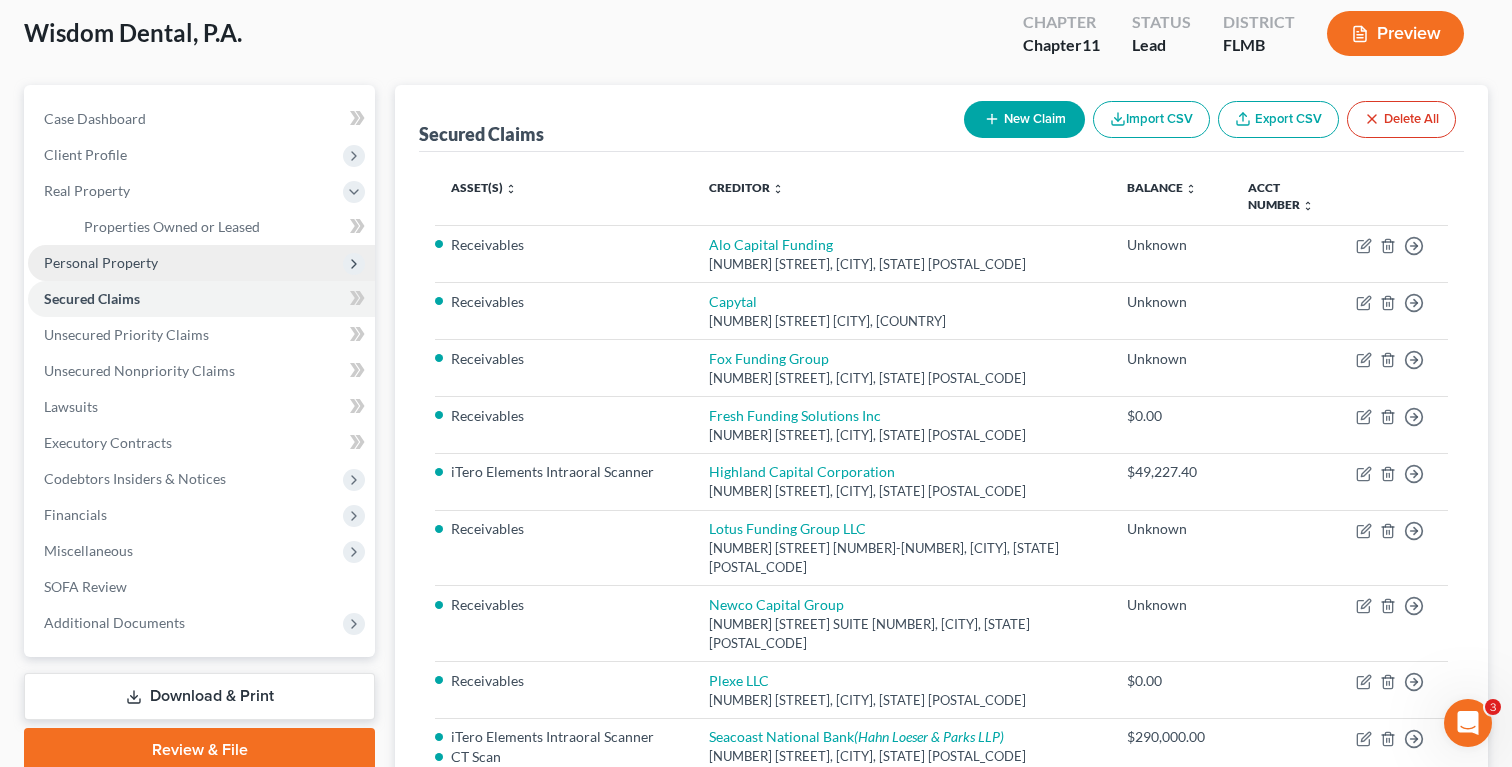 click on "Personal Property" at bounding box center [101, 262] 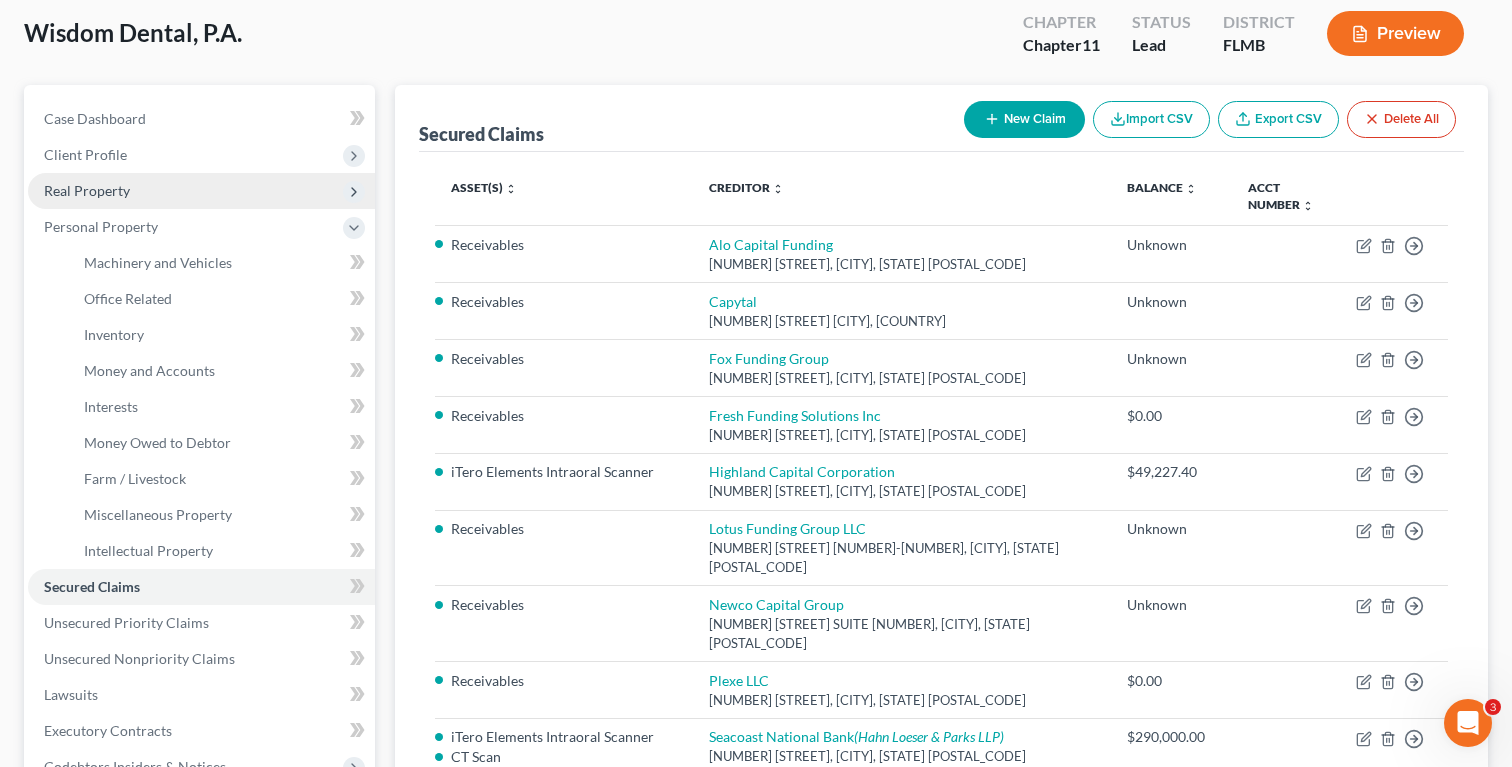click on "Real Property" at bounding box center (201, 191) 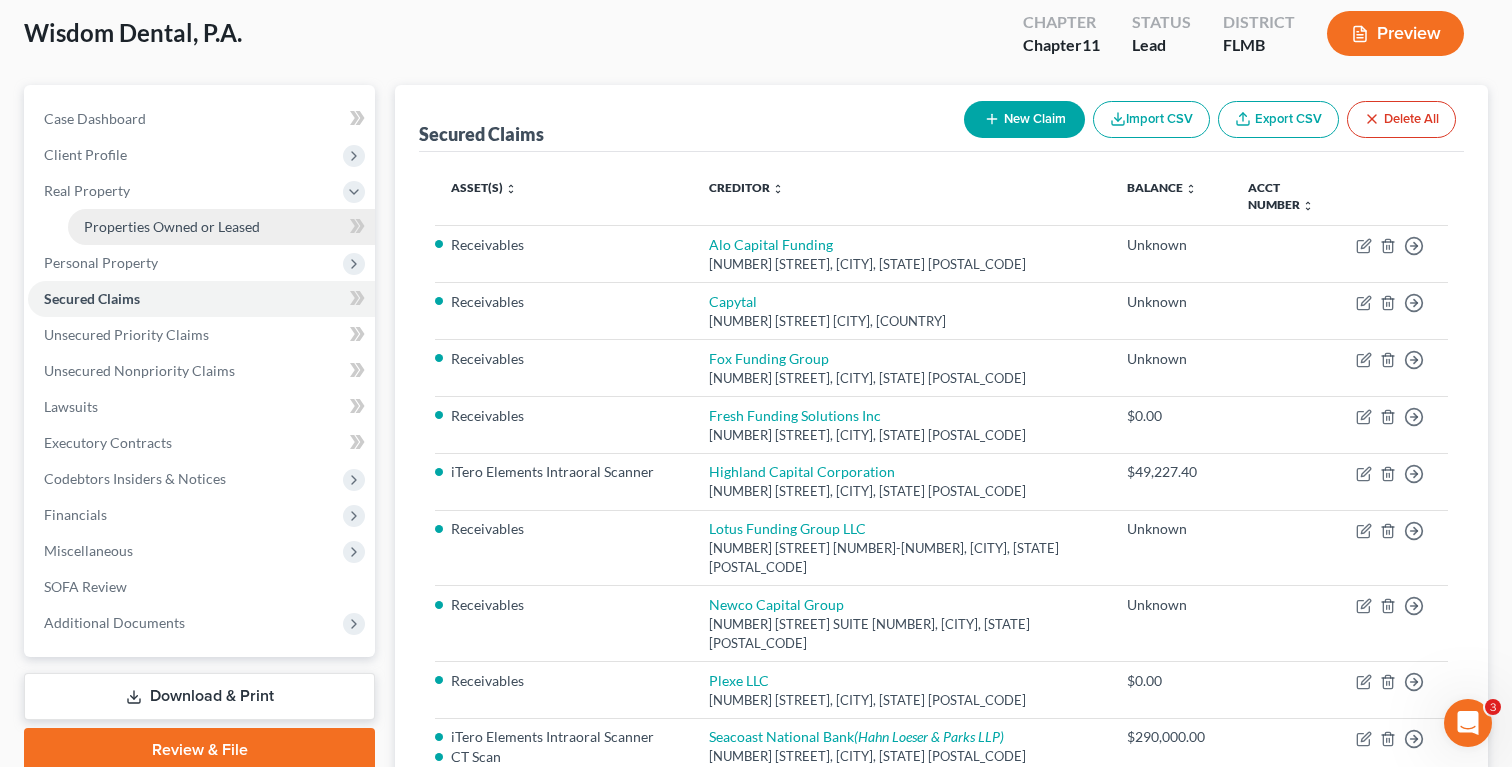 click on "Properties Owned or Leased" at bounding box center (172, 226) 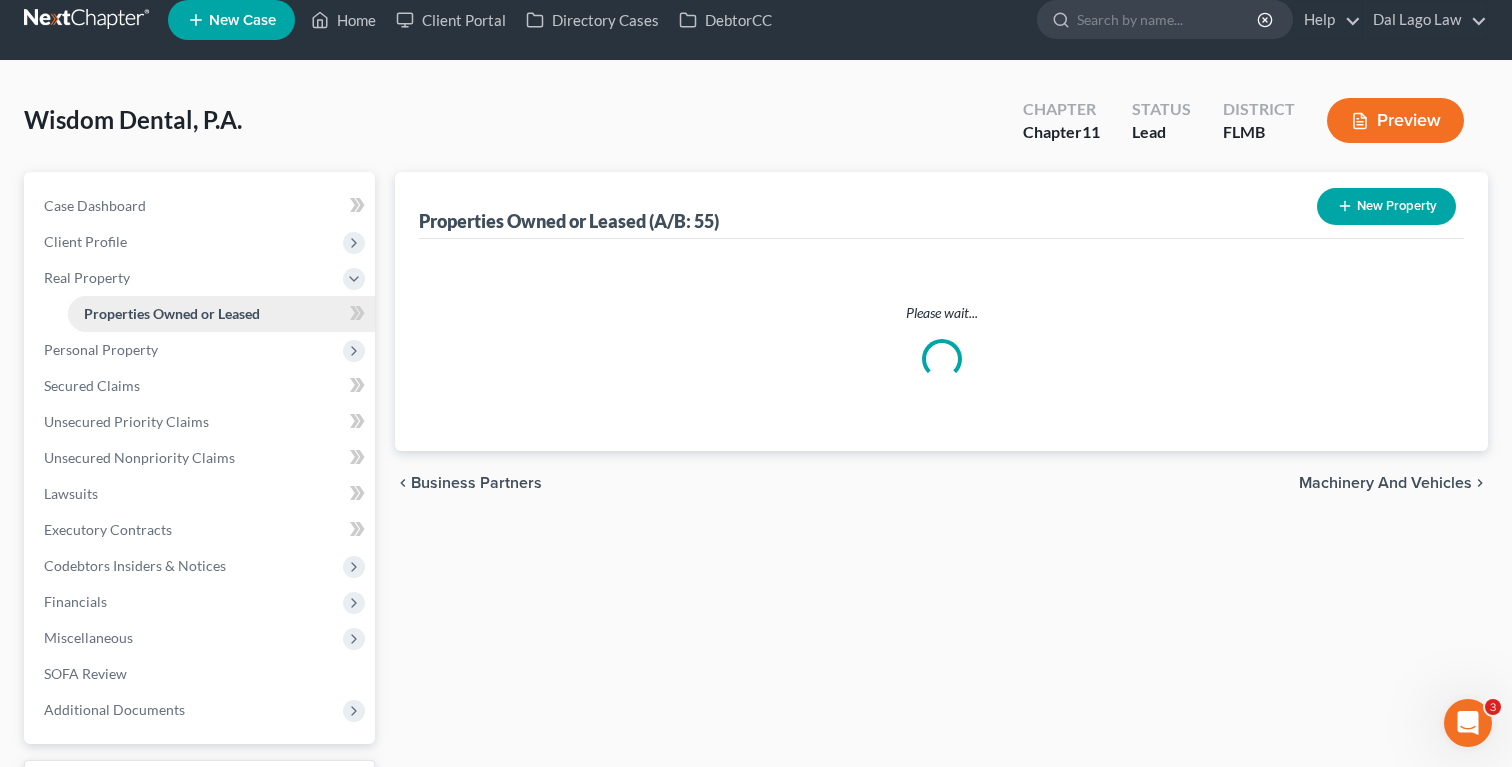 scroll, scrollTop: 0, scrollLeft: 0, axis: both 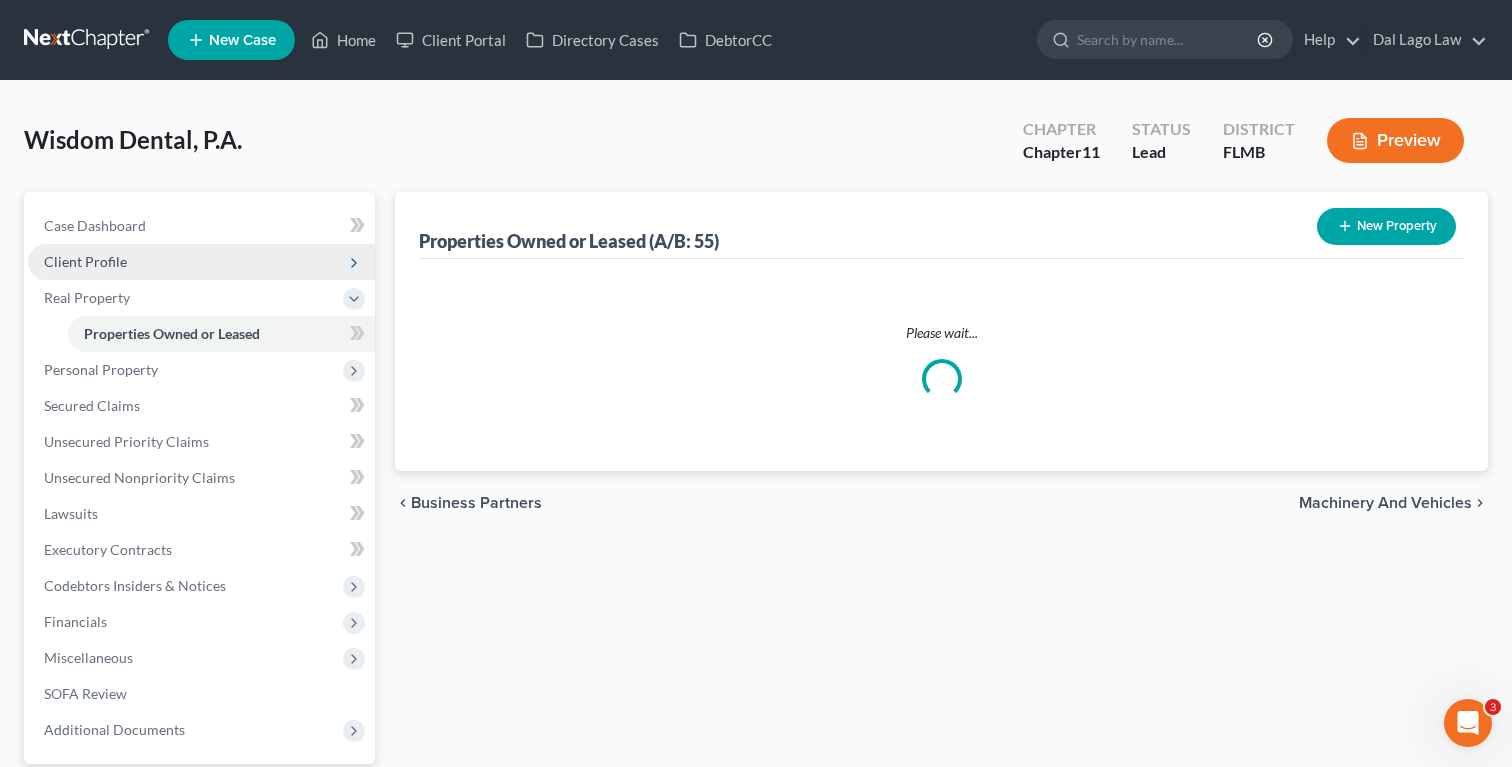 click on "Client Profile" at bounding box center (201, 262) 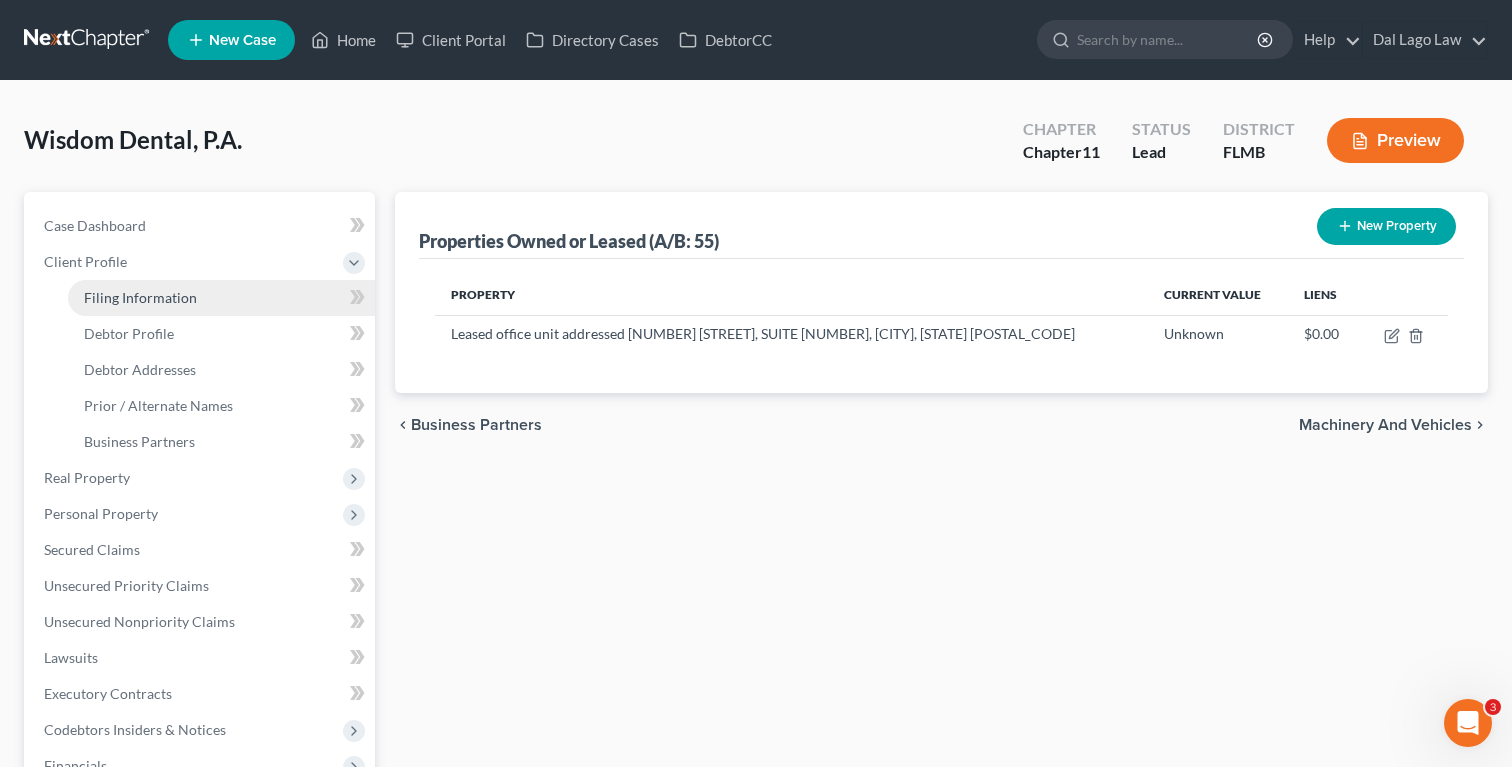 click on "Filing Information" at bounding box center (140, 297) 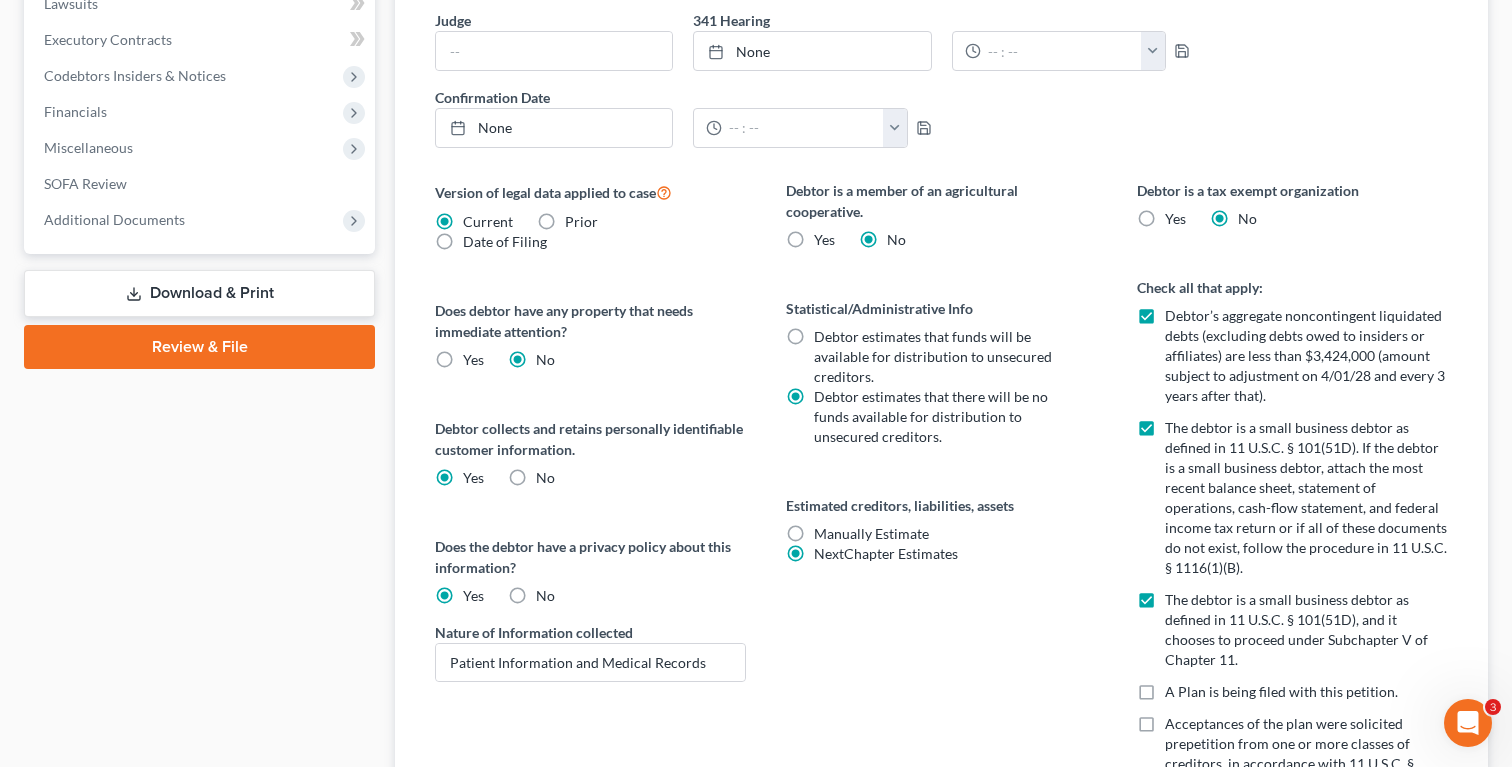 scroll, scrollTop: 678, scrollLeft: 0, axis: vertical 